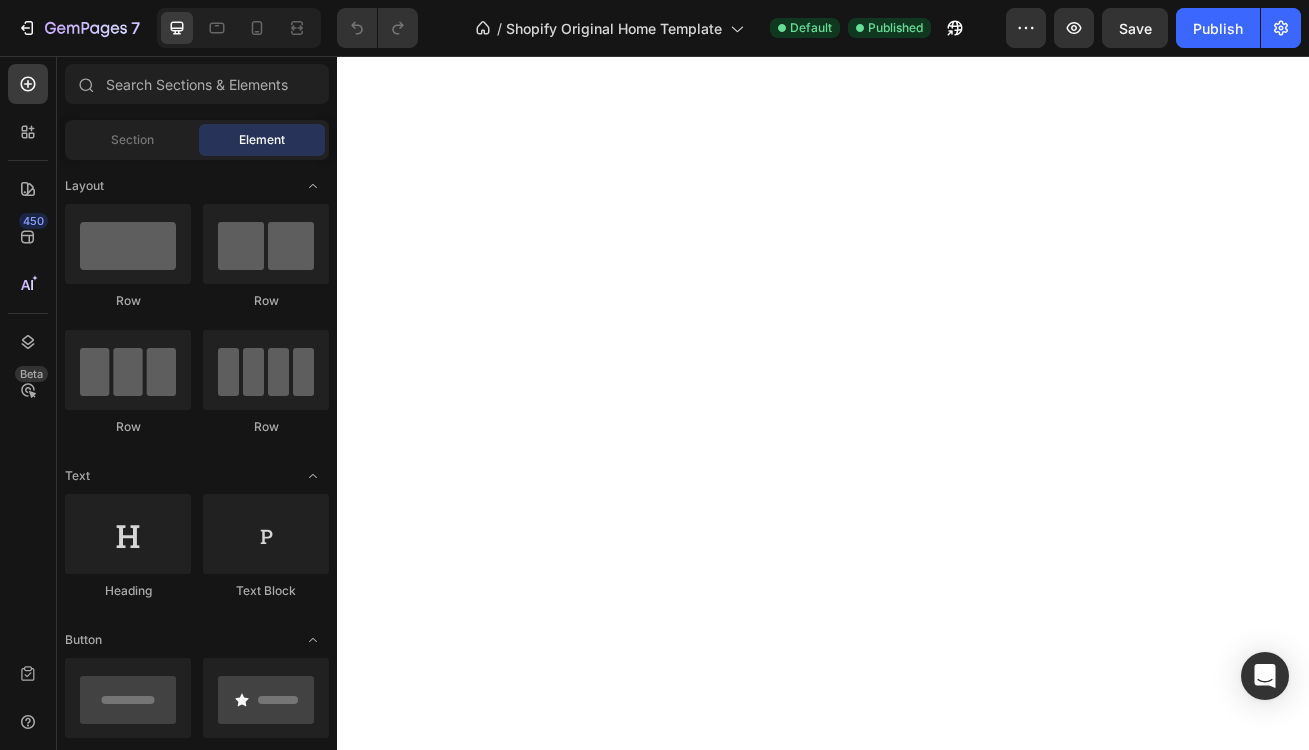 scroll, scrollTop: 0, scrollLeft: 0, axis: both 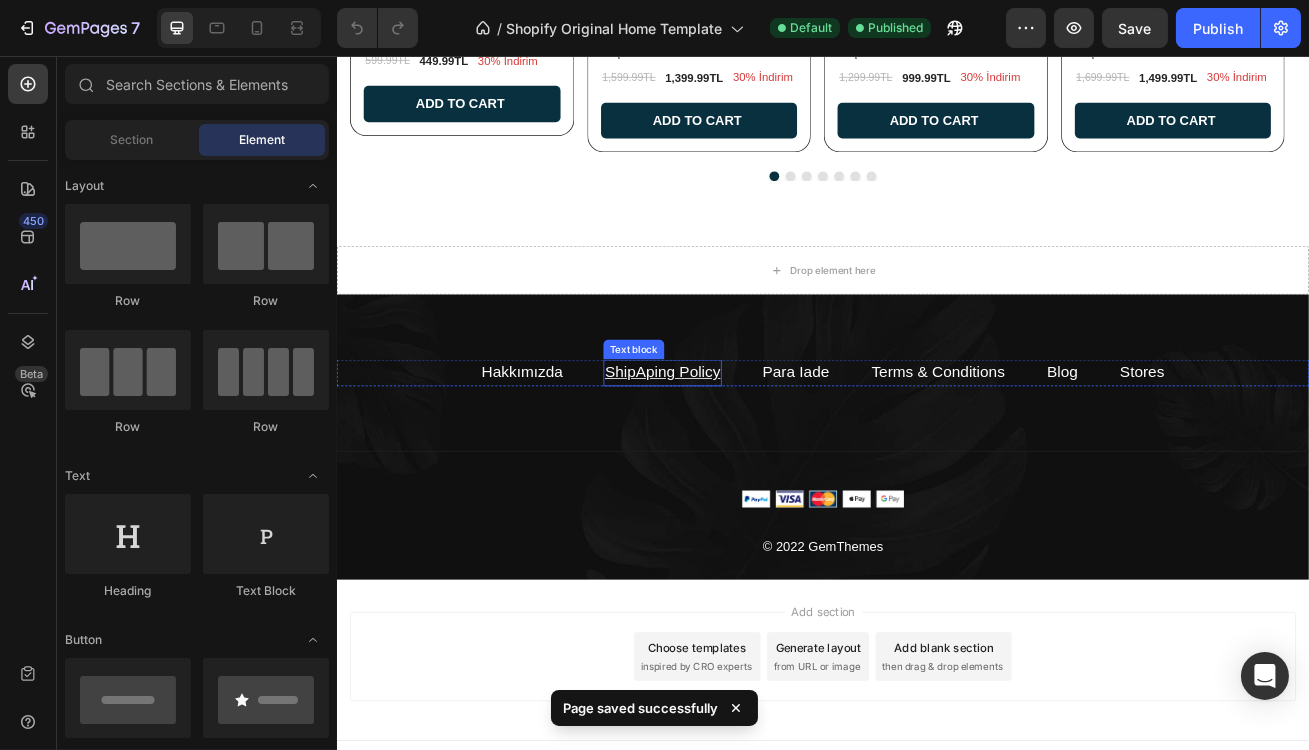 click on "ShipAping Policy" at bounding box center (738, 445) 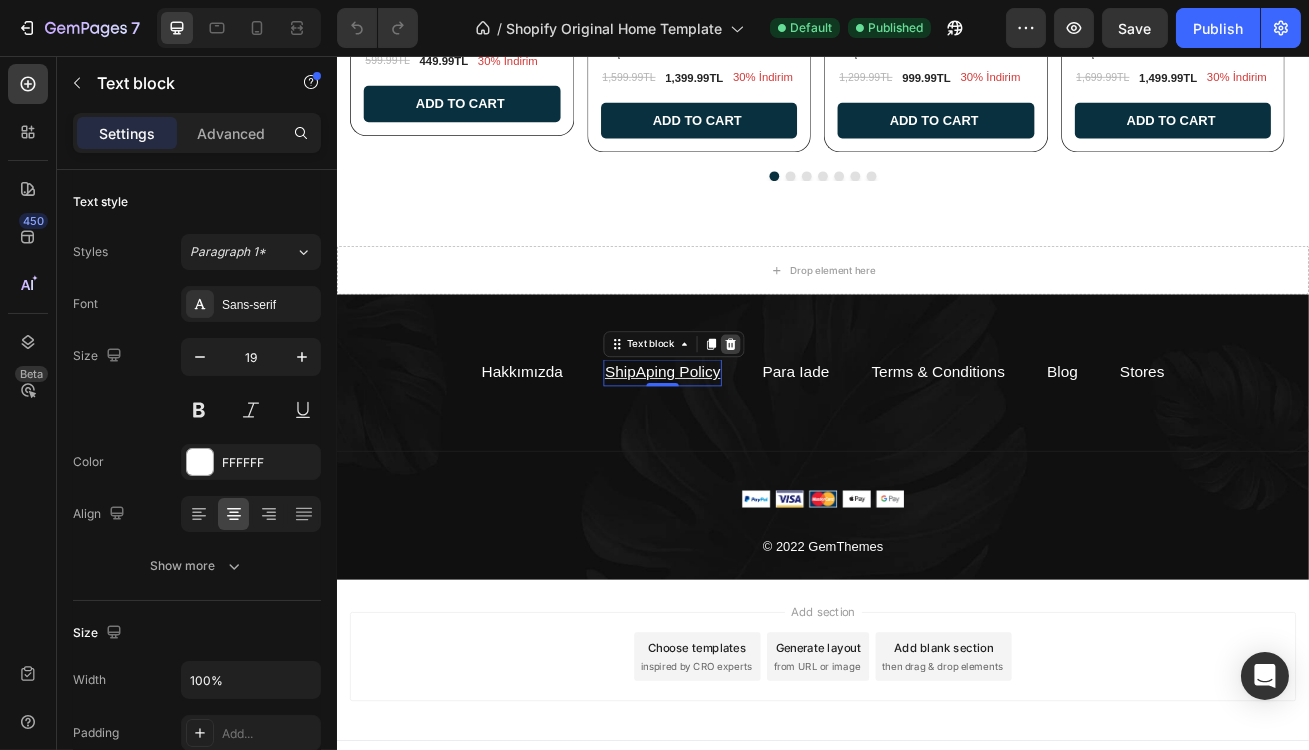 click 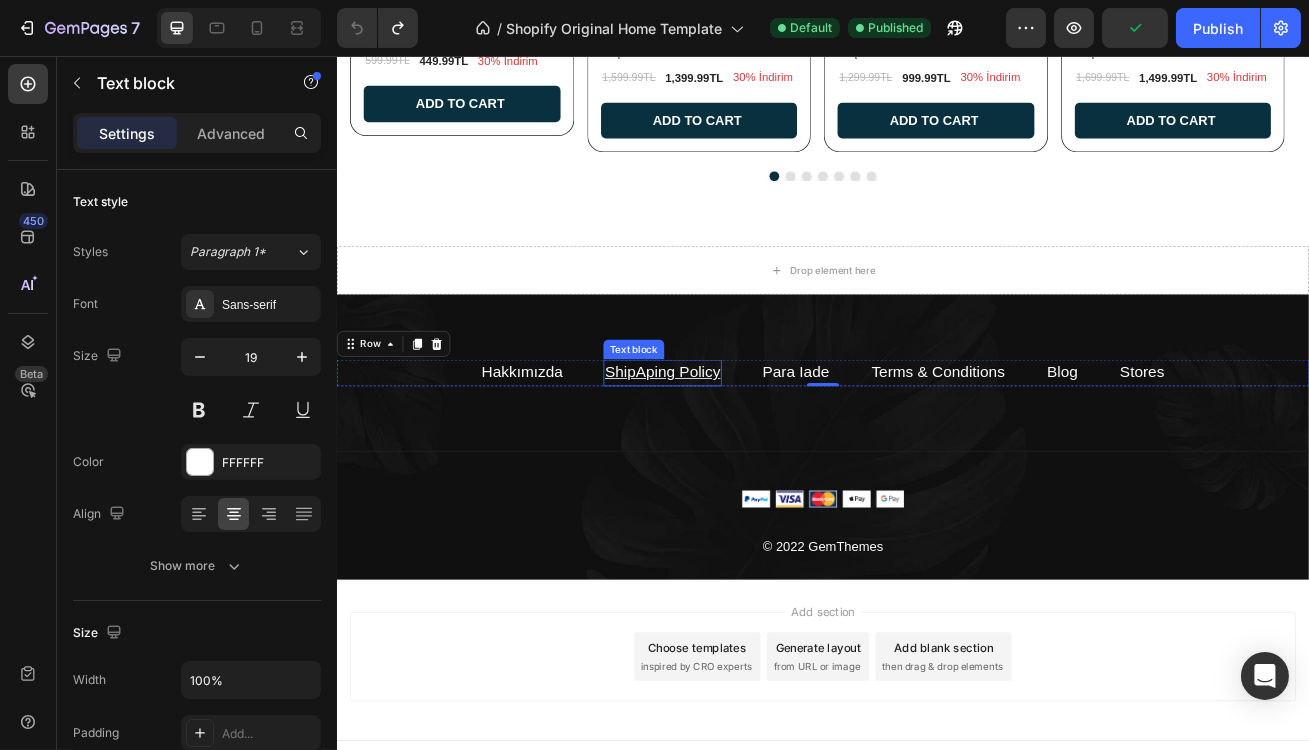 click on "ShipAping Policy" at bounding box center [738, 445] 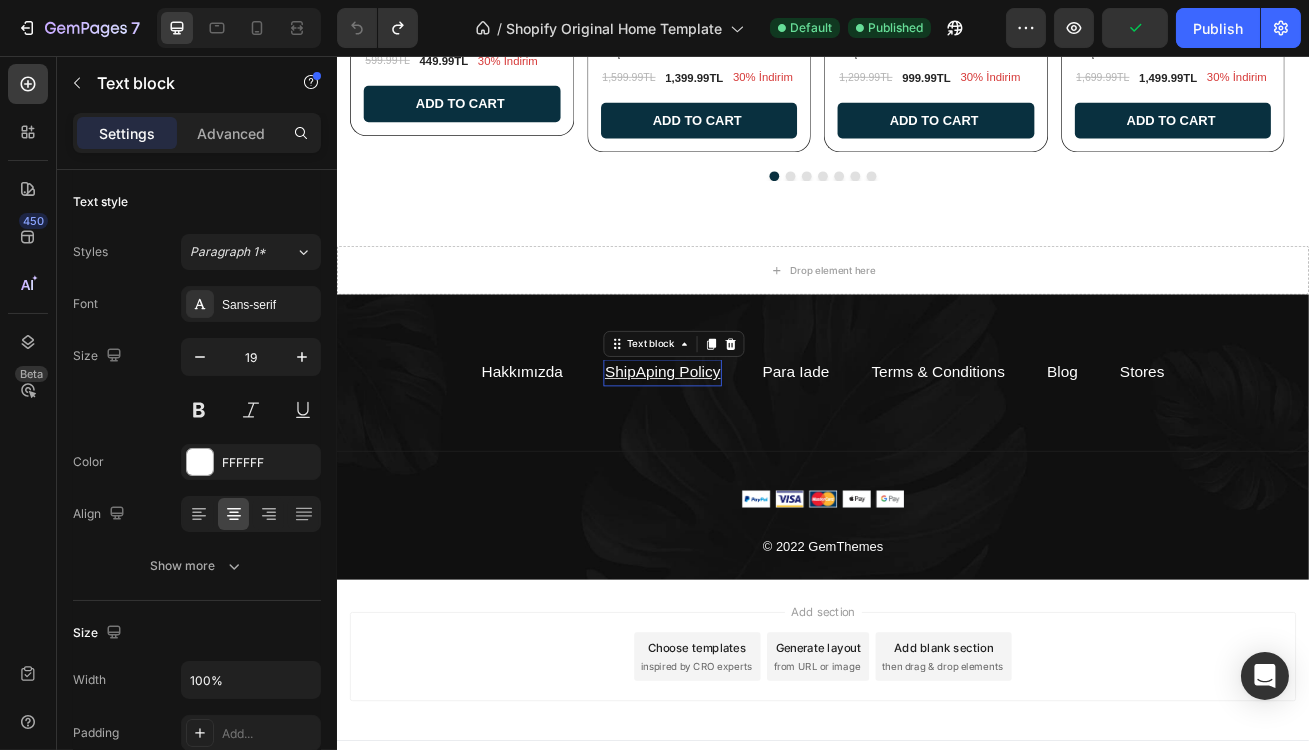 click on "ShipAping Policy" at bounding box center (738, 445) 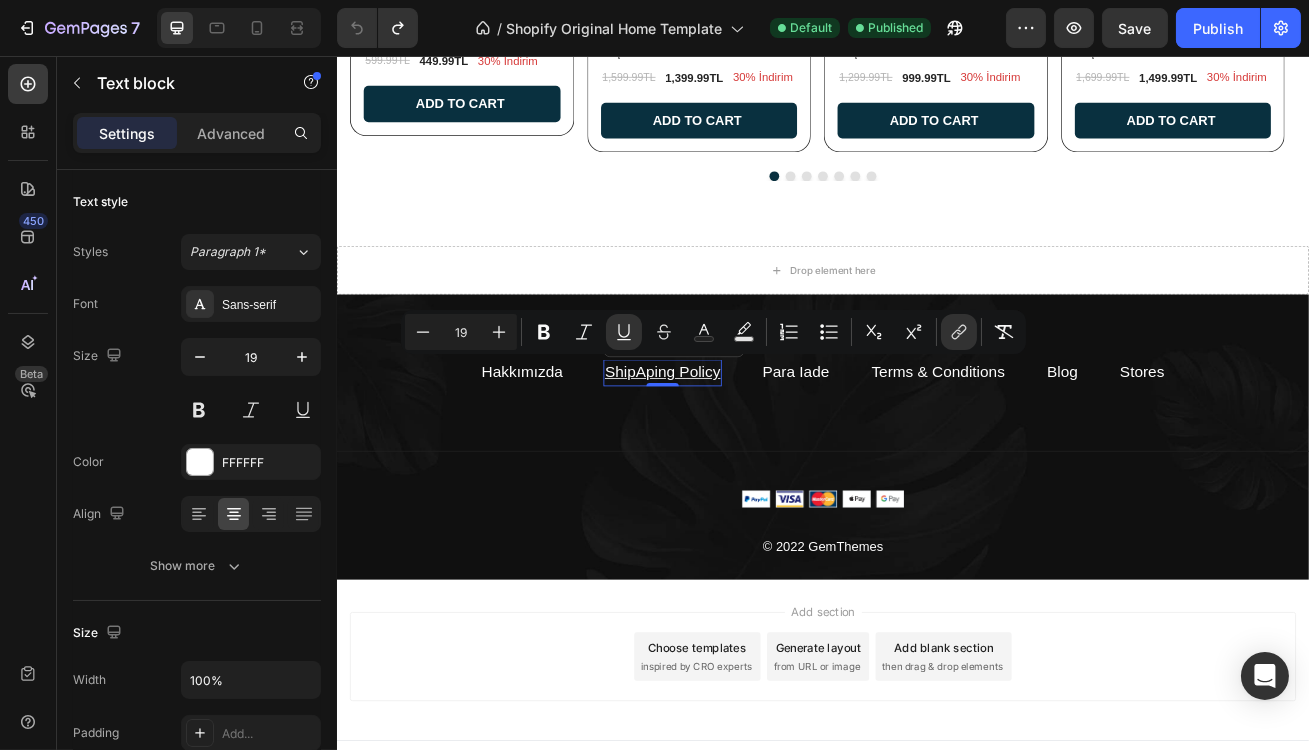 click on "ShipAping Policy" at bounding box center [738, 445] 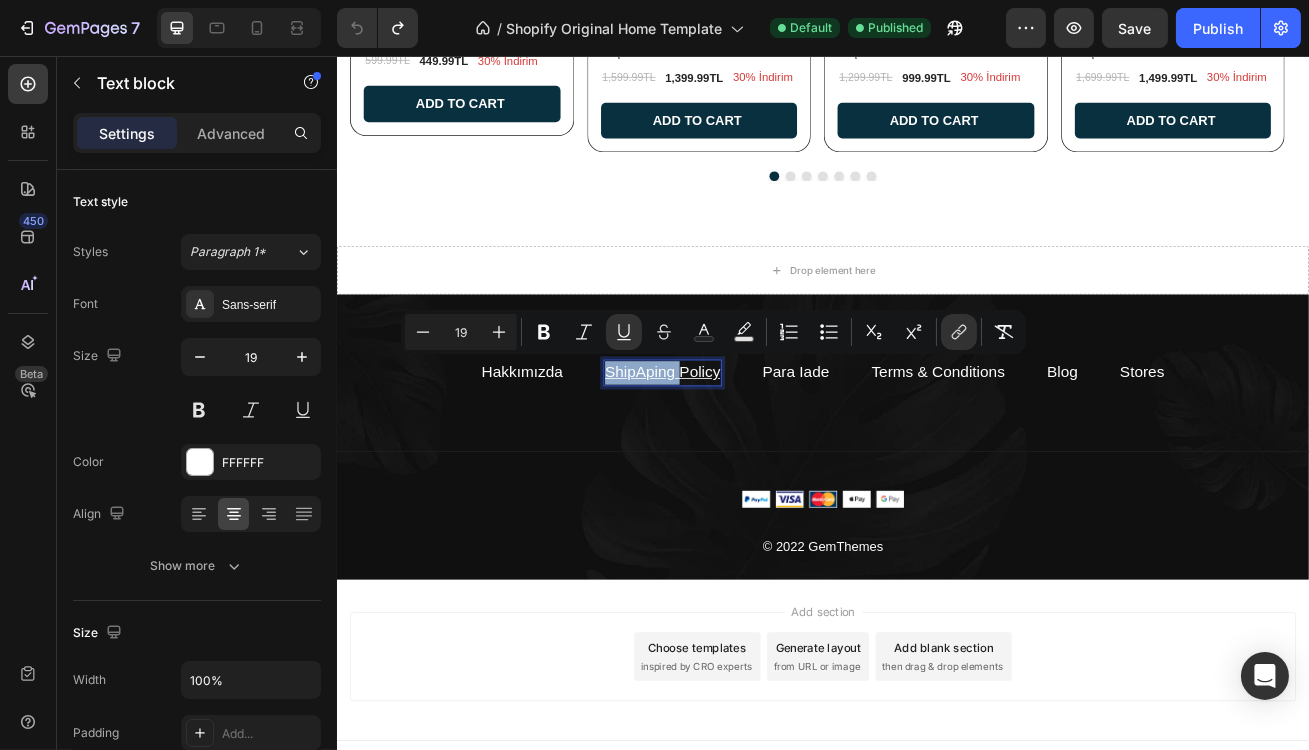 click on "ShipAping Policy" at bounding box center (738, 445) 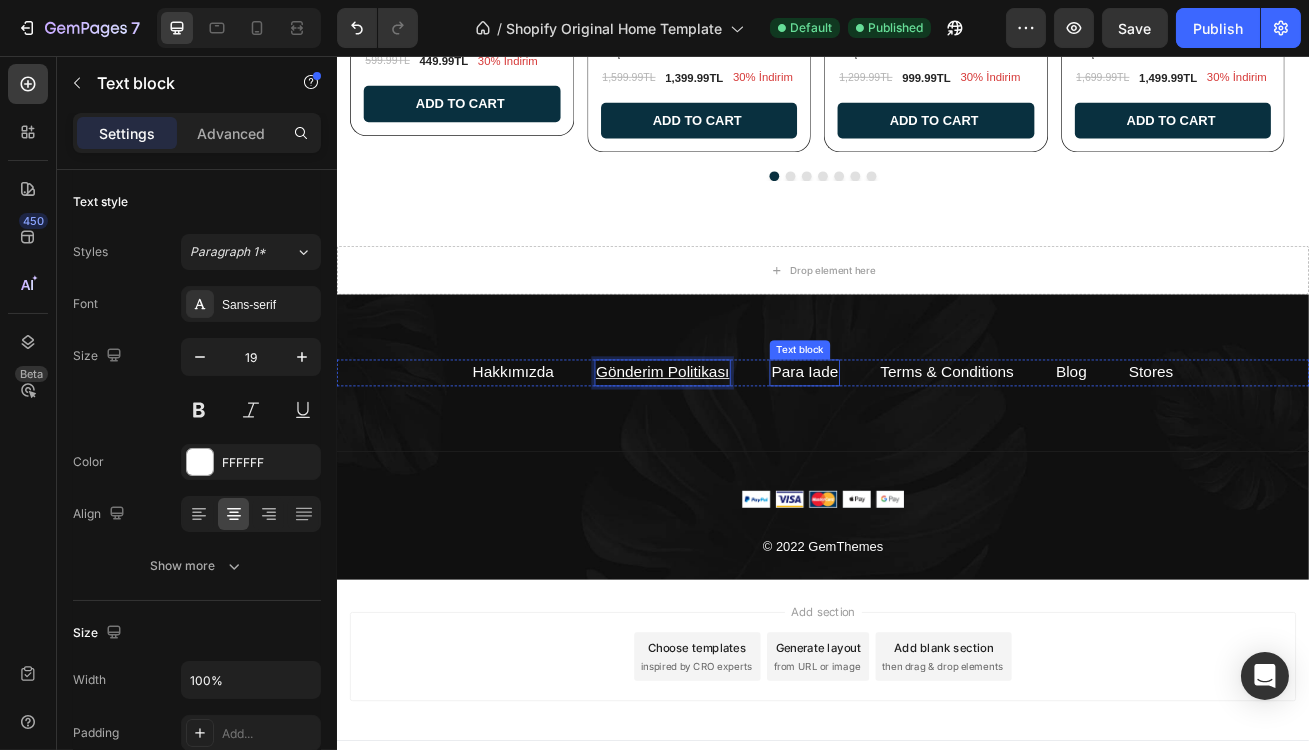 click on "Para Iade" at bounding box center [913, 445] 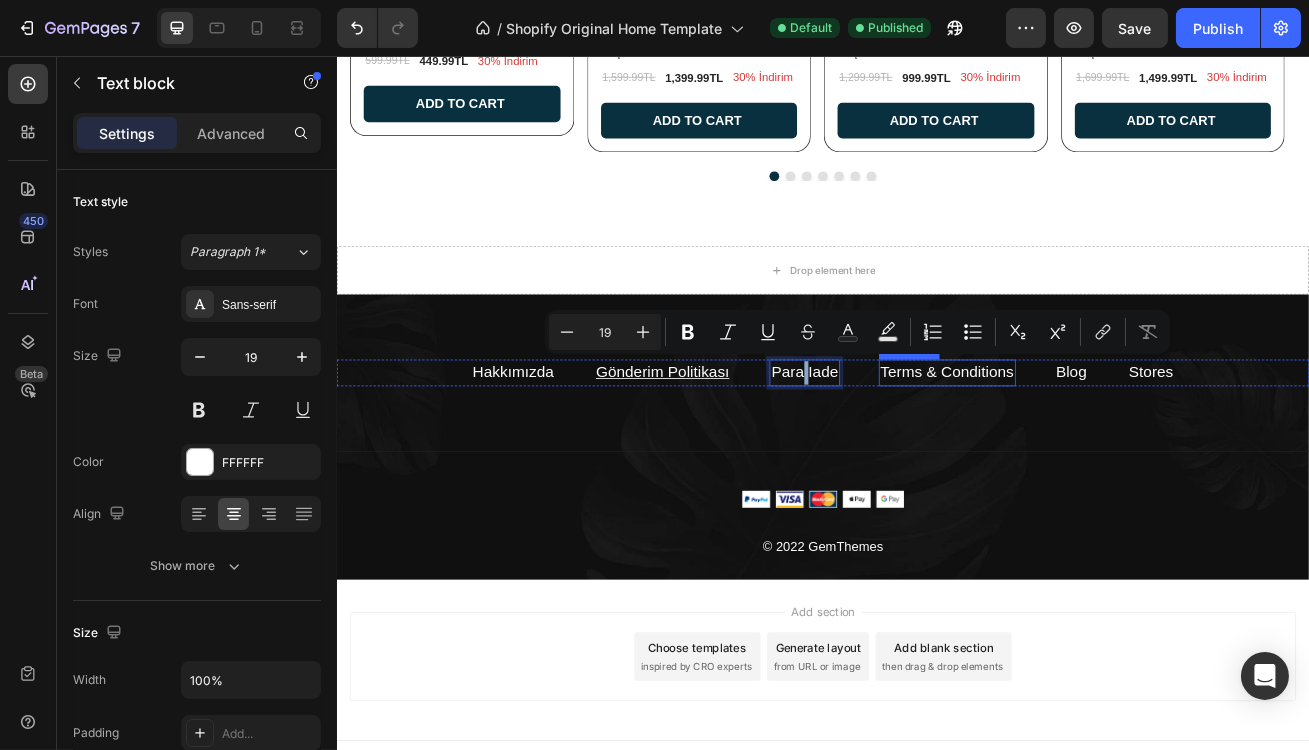 click on "Terms & Conditions" at bounding box center [1089, 445] 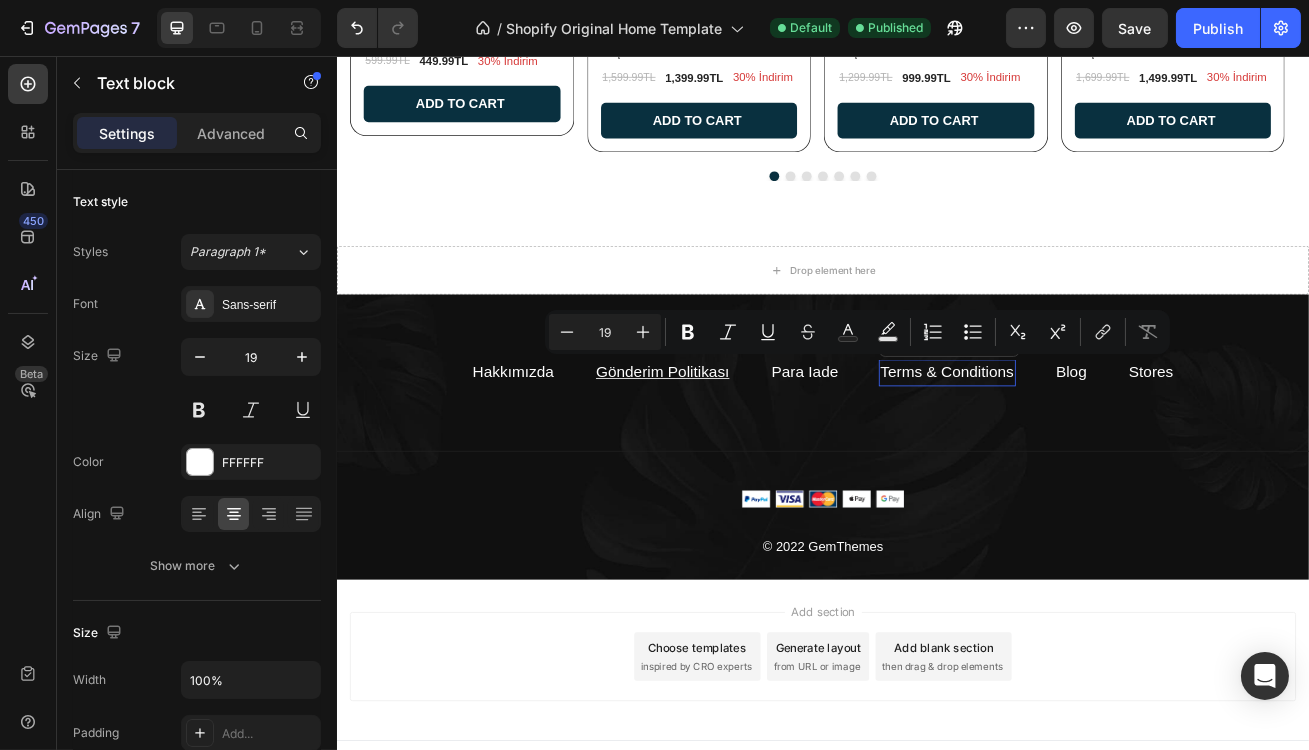 click on "Terms & Conditions" at bounding box center [1089, 445] 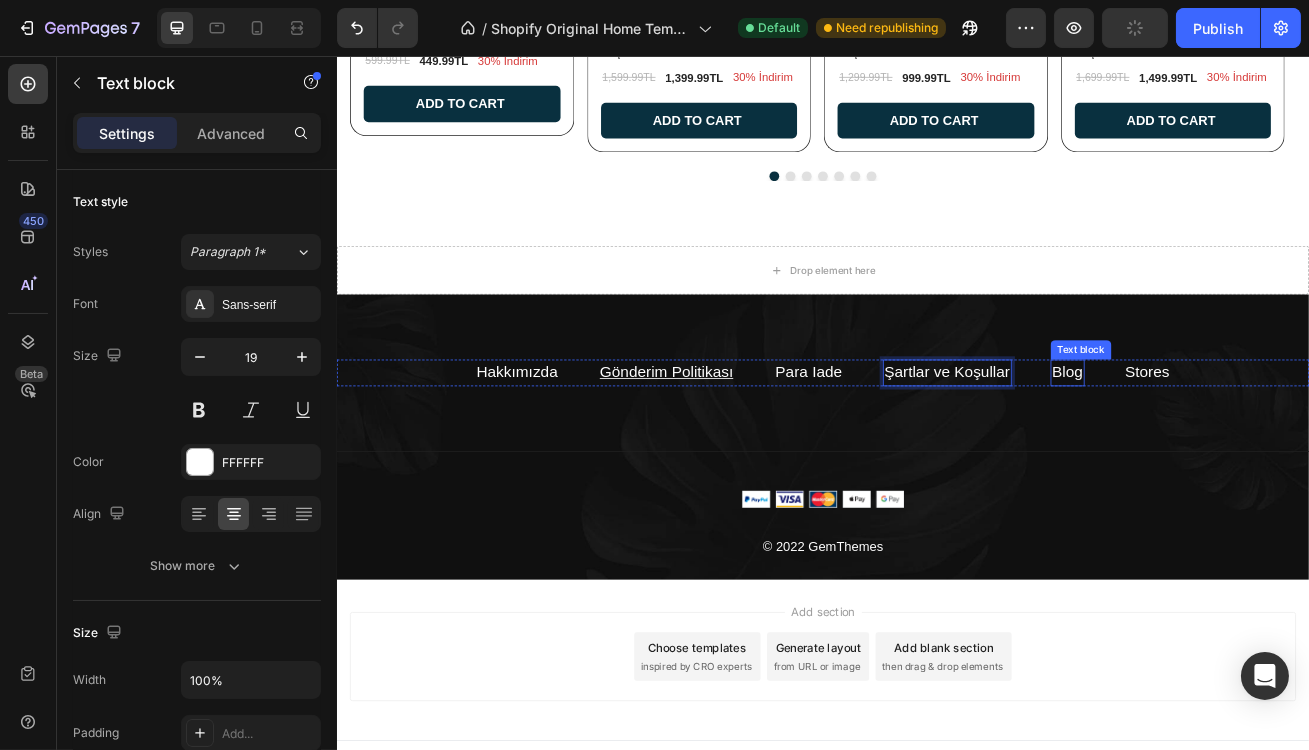 click on "Blog" at bounding box center (1238, 445) 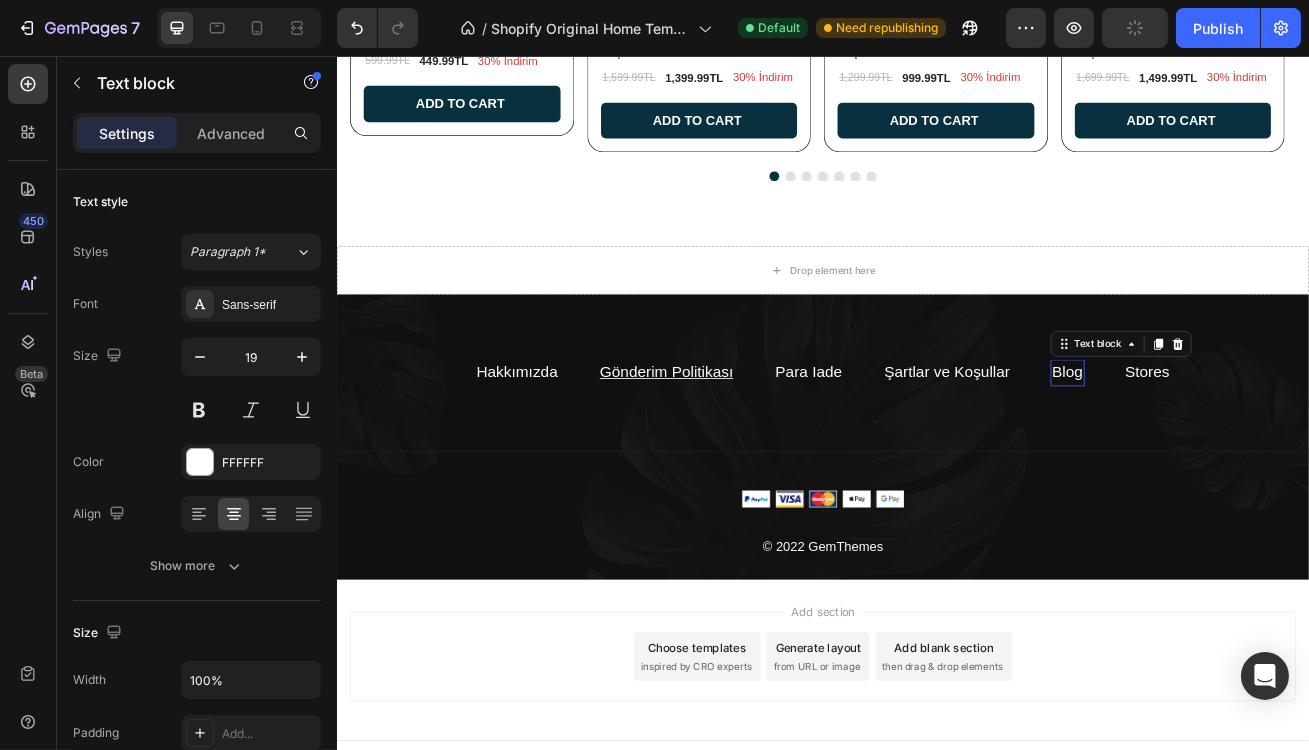 click on "Blog" at bounding box center (1238, 445) 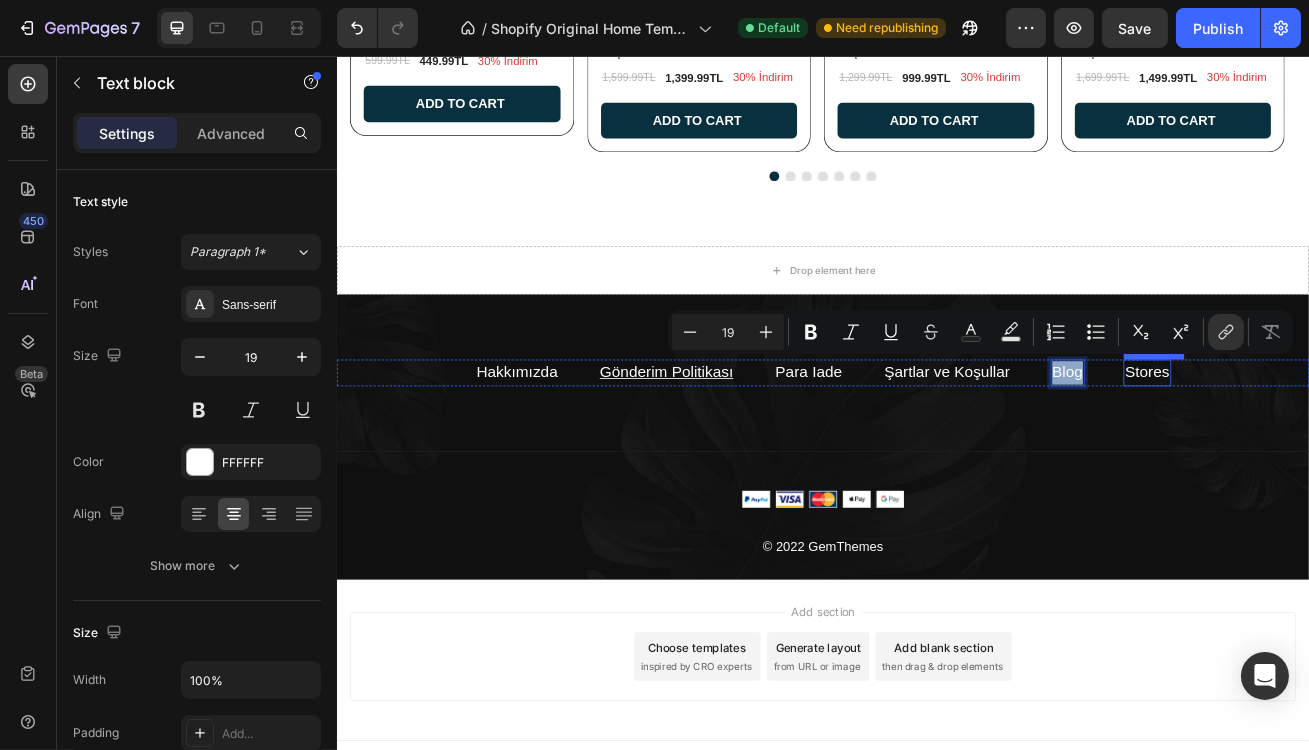 click on "Stores" at bounding box center [1336, 445] 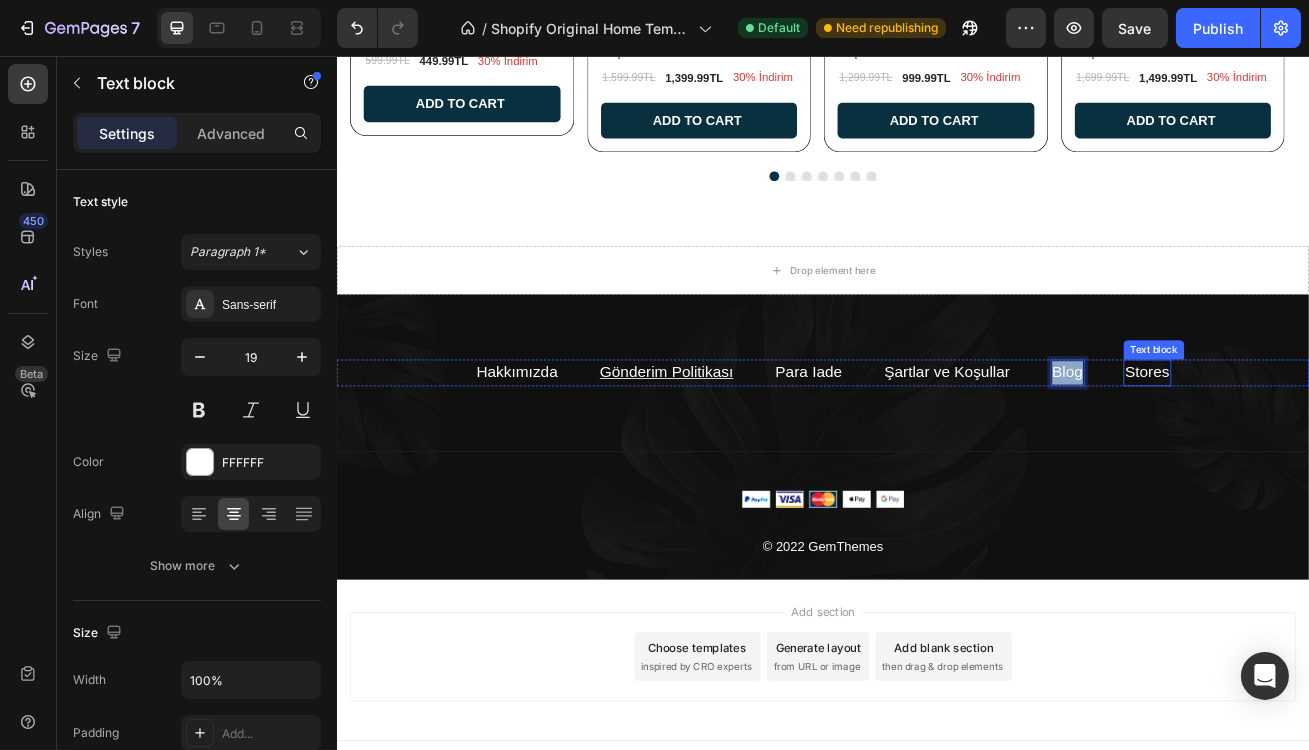 click on "Stores" at bounding box center [1336, 445] 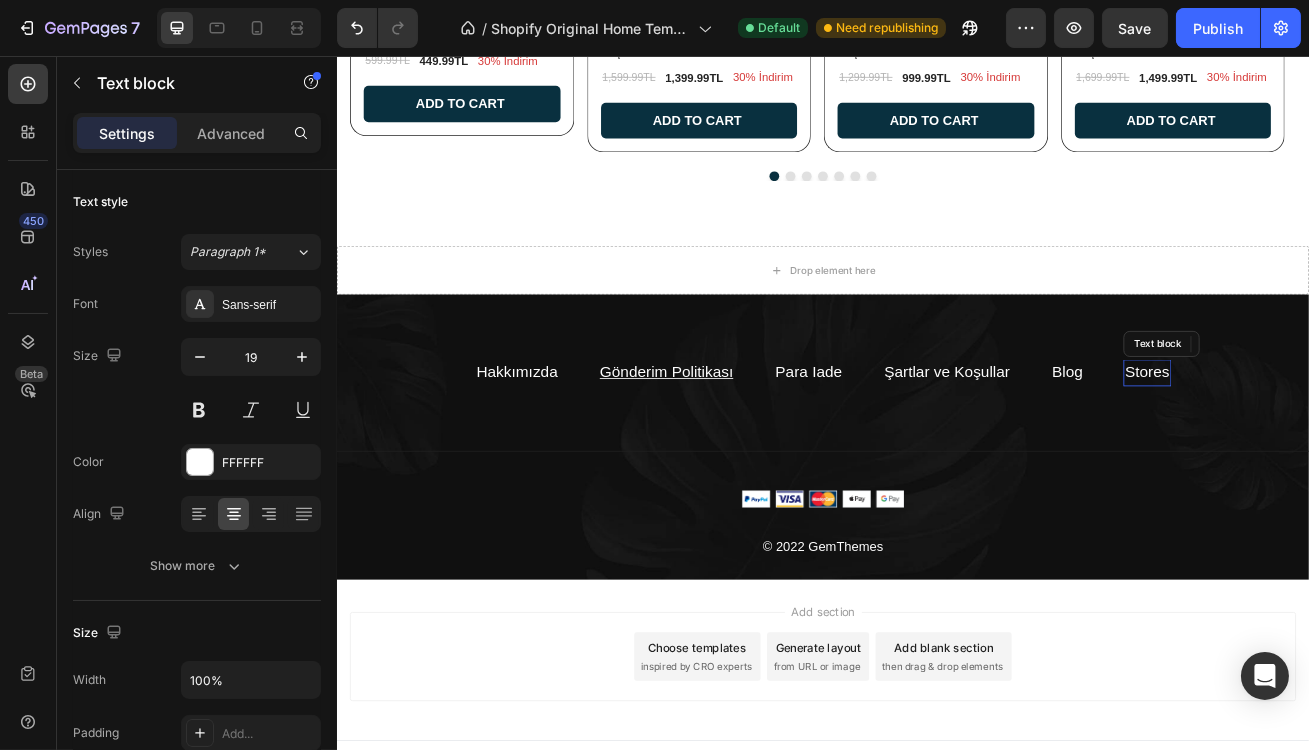 click on "Stores" at bounding box center [1336, 445] 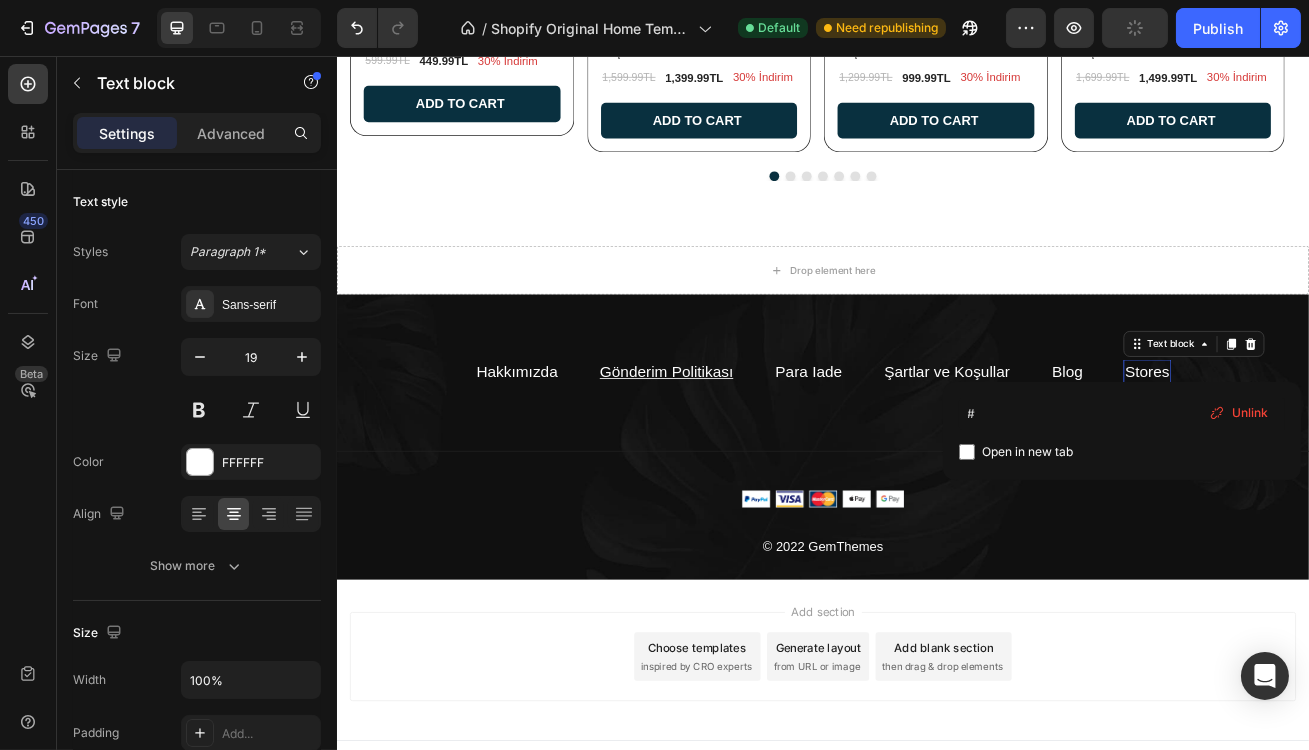 click on "Unlink" at bounding box center (1239, 413) 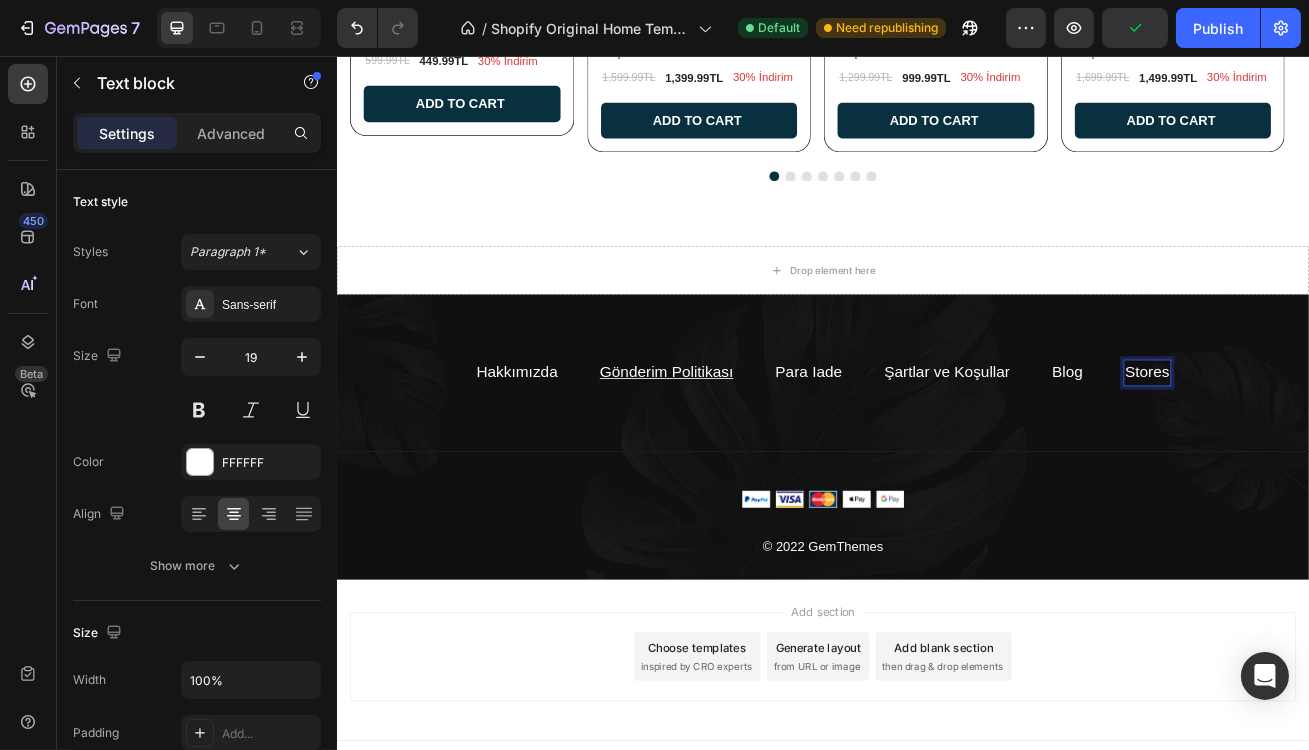 click on "Stores" at bounding box center (1336, 446) 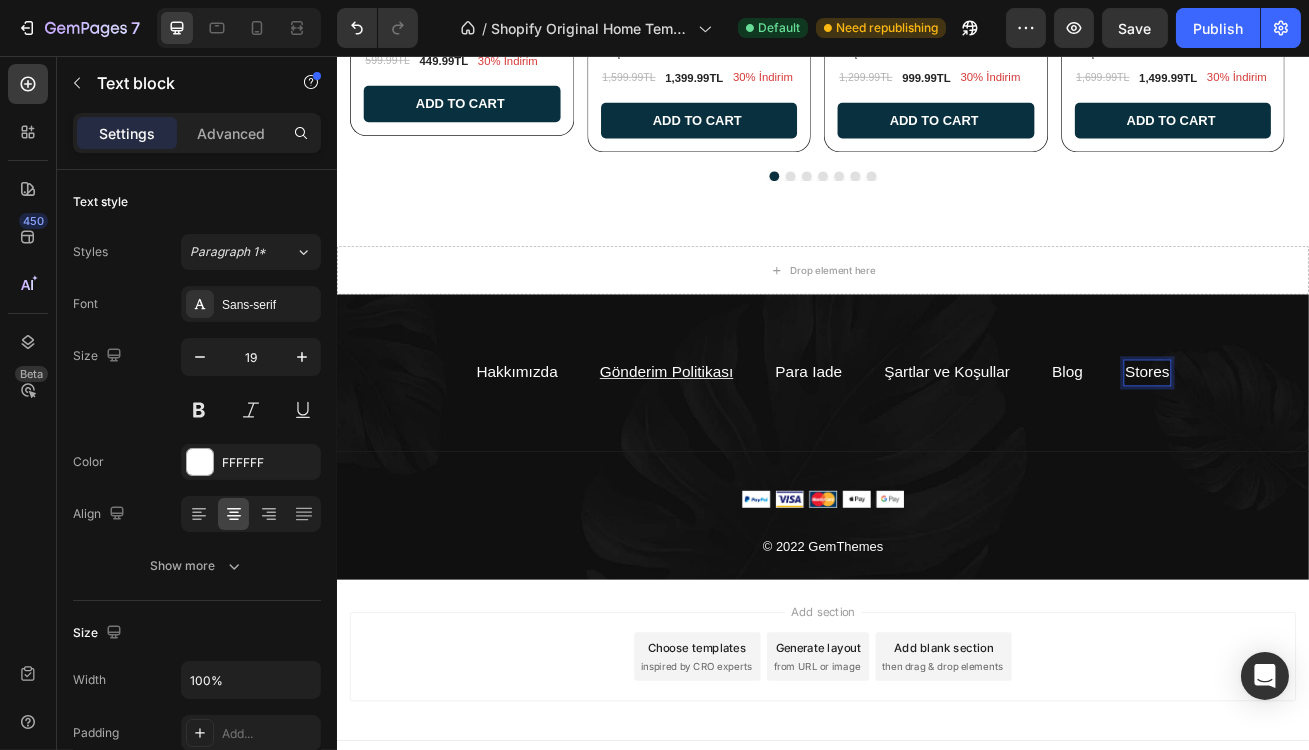 click on "Stores" at bounding box center [1336, 446] 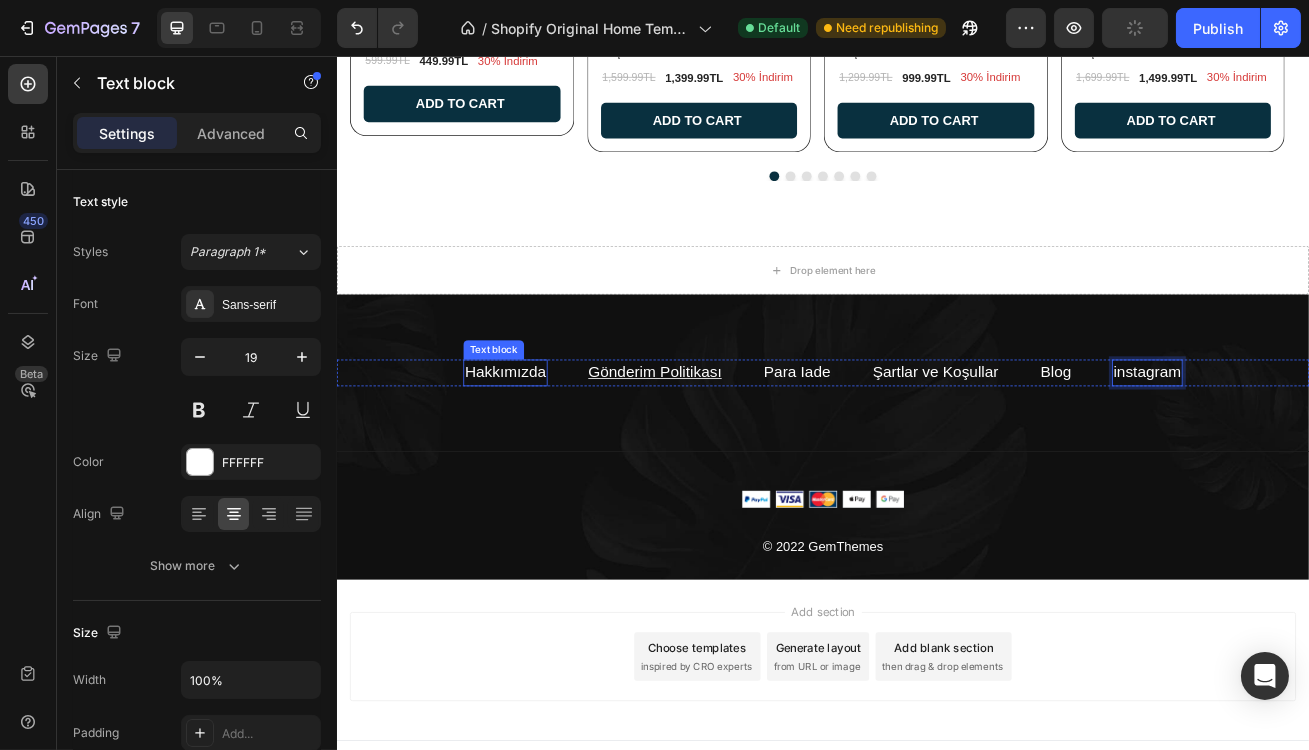 click on "Hakkımızda" at bounding box center (544, 446) 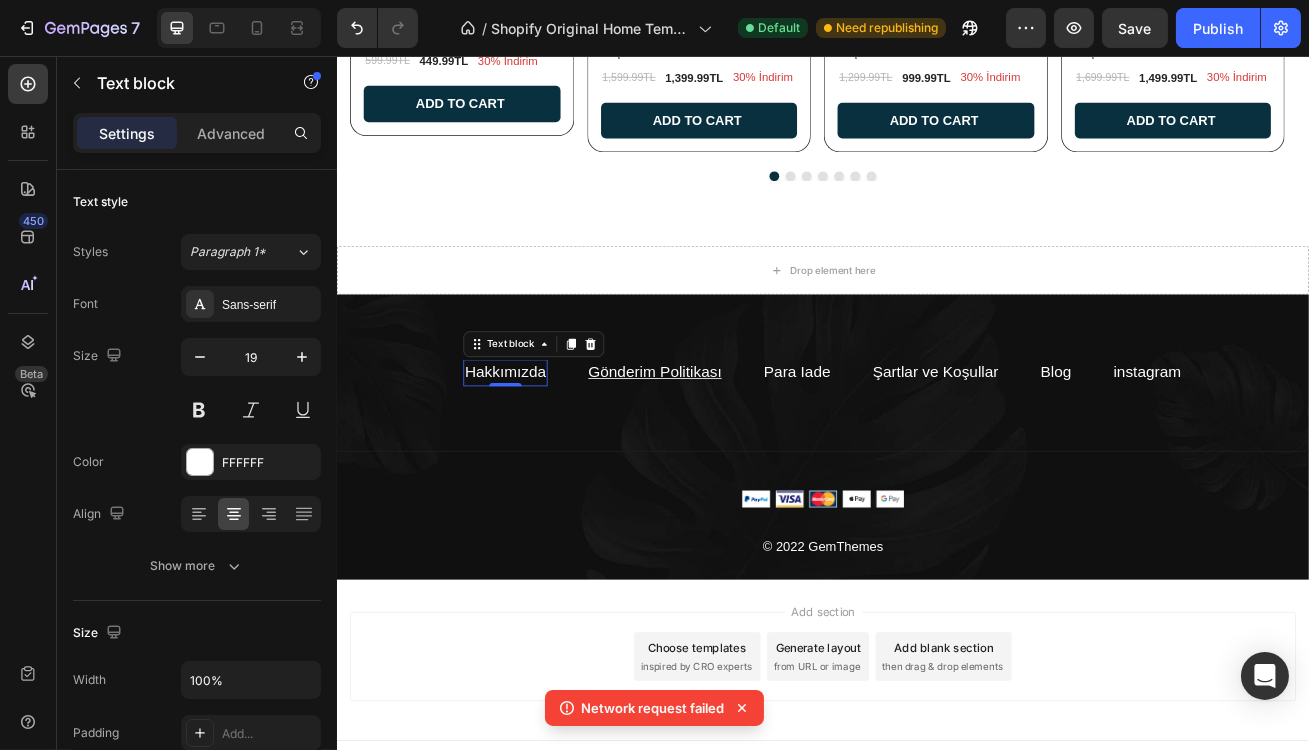 click on "Hakkımızda" at bounding box center [544, 446] 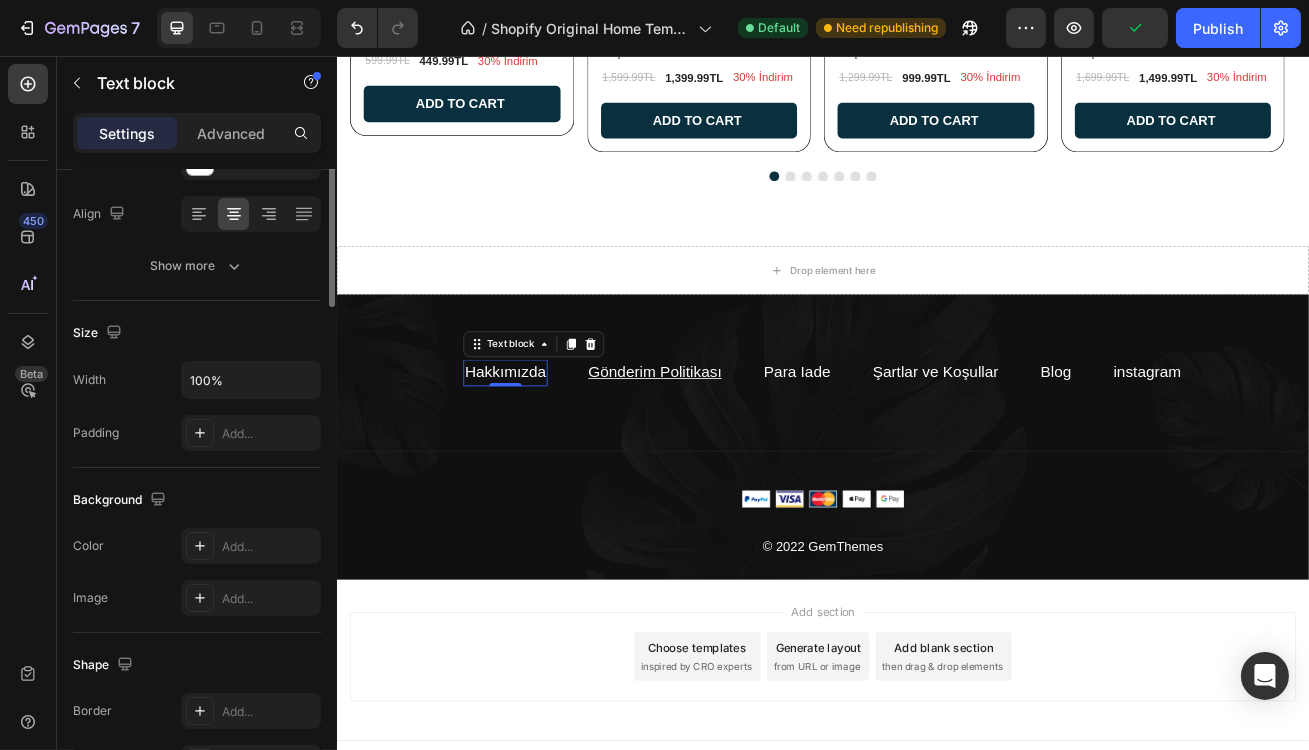 scroll, scrollTop: 61, scrollLeft: 0, axis: vertical 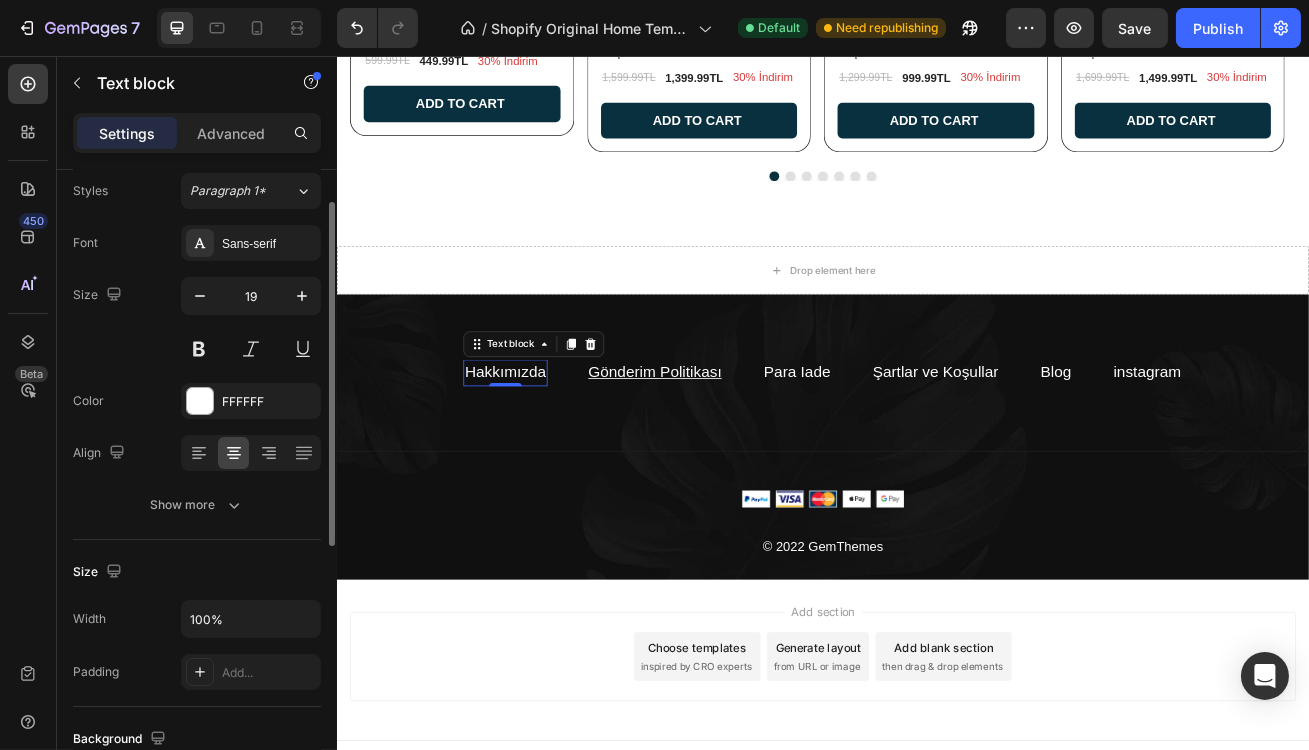 click on "Hakkımızda" at bounding box center (544, 446) 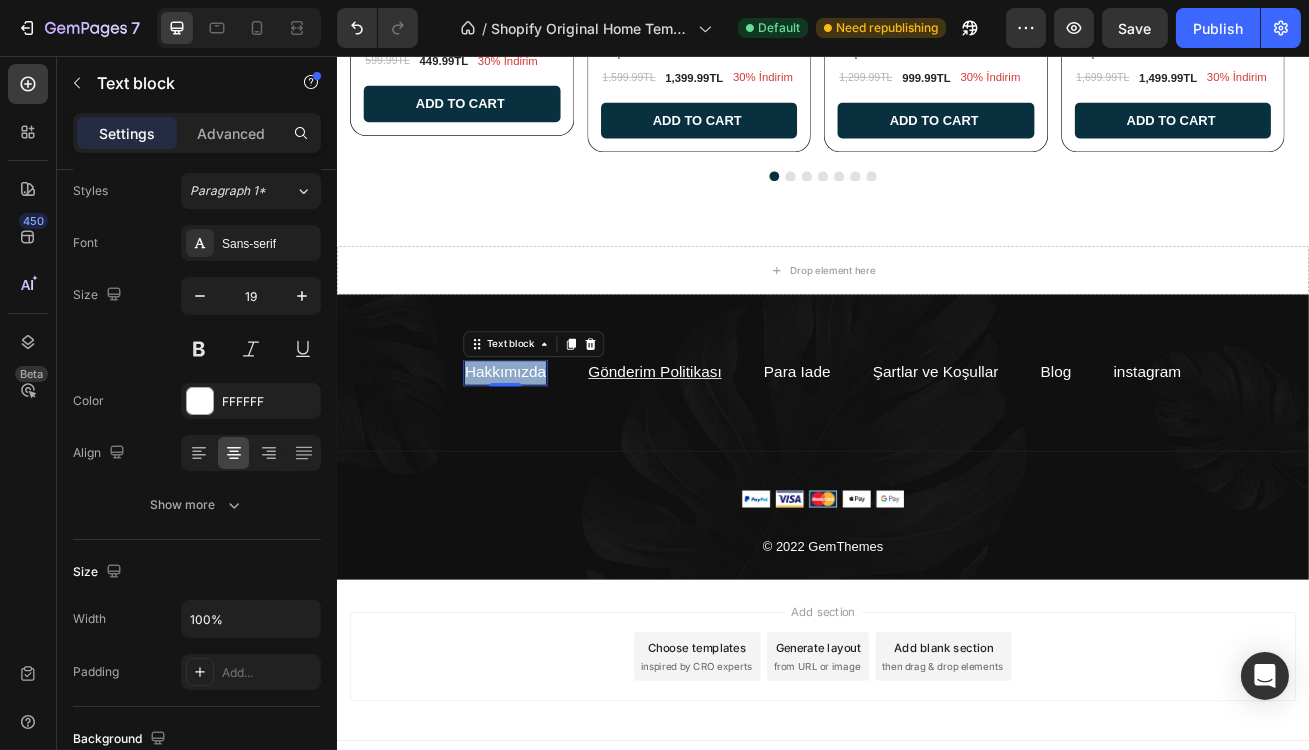 click on "Hakkımızda" at bounding box center [544, 446] 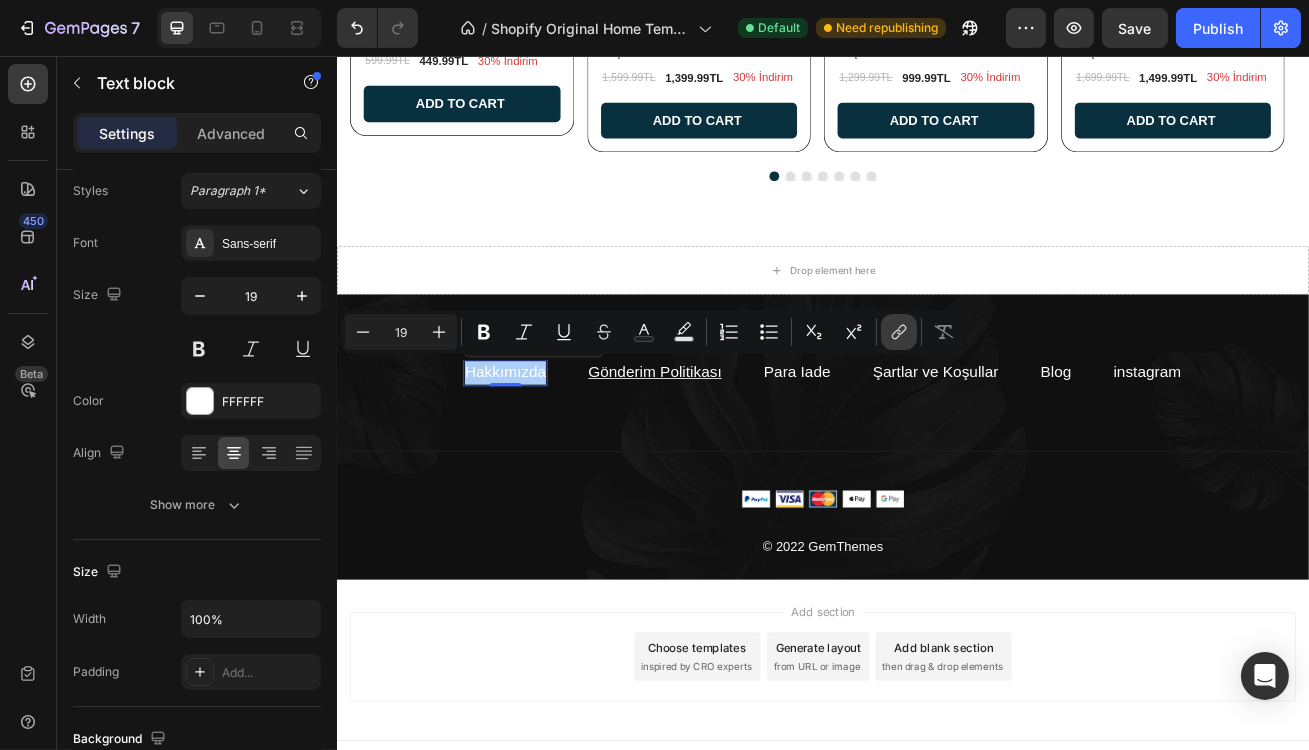 click on "link" at bounding box center (899, 332) 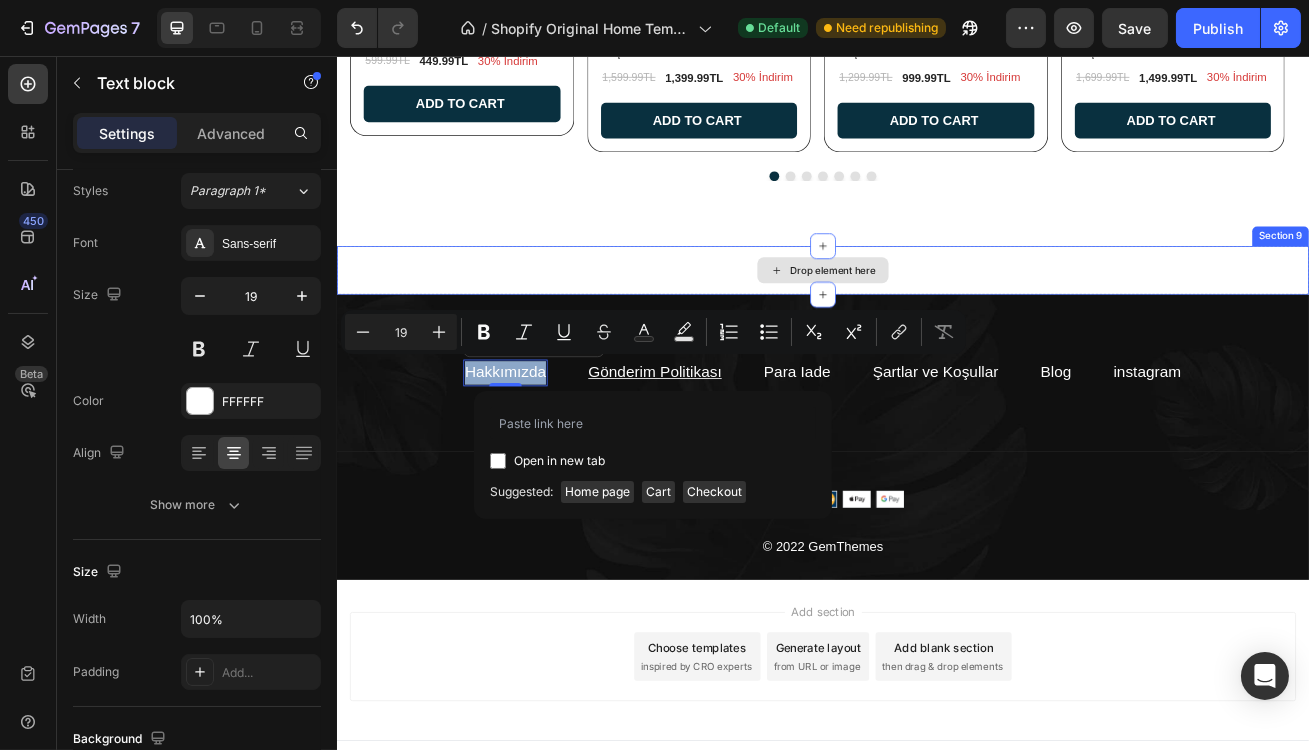click on "Drop element here" at bounding box center [936, 320] 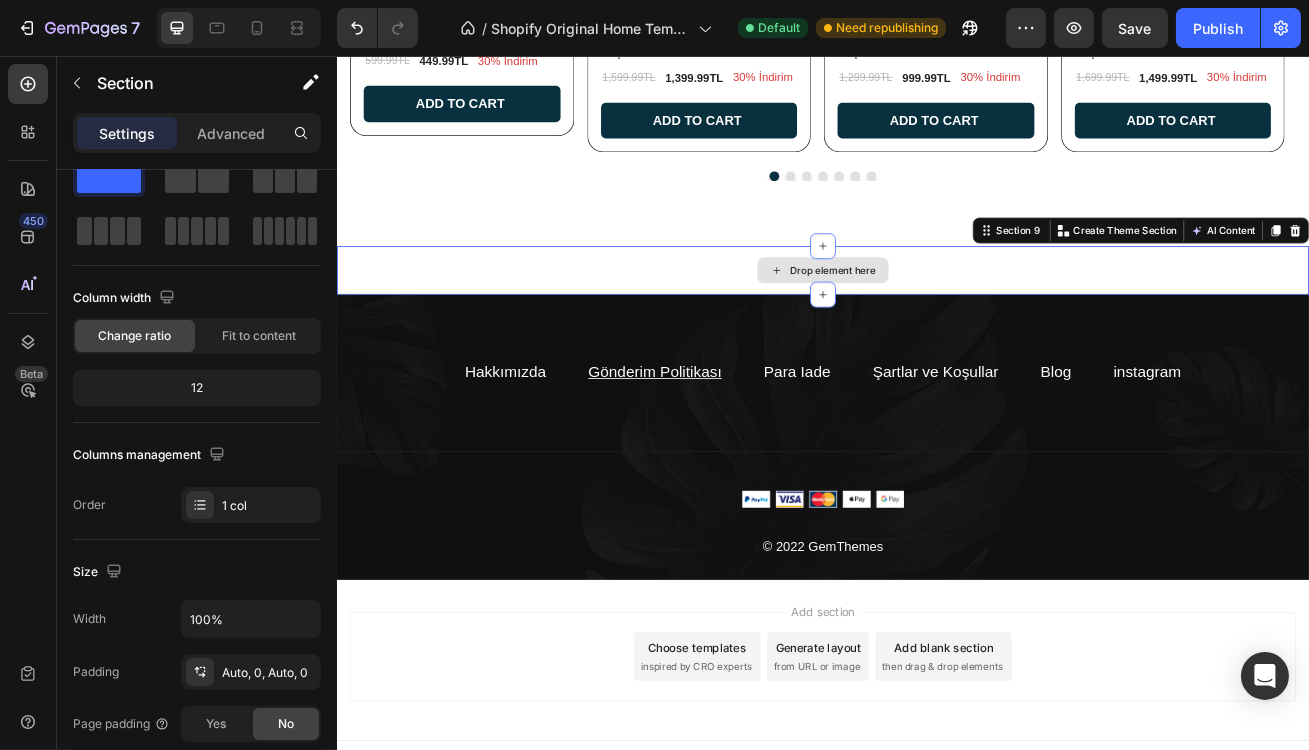 scroll, scrollTop: 0, scrollLeft: 0, axis: both 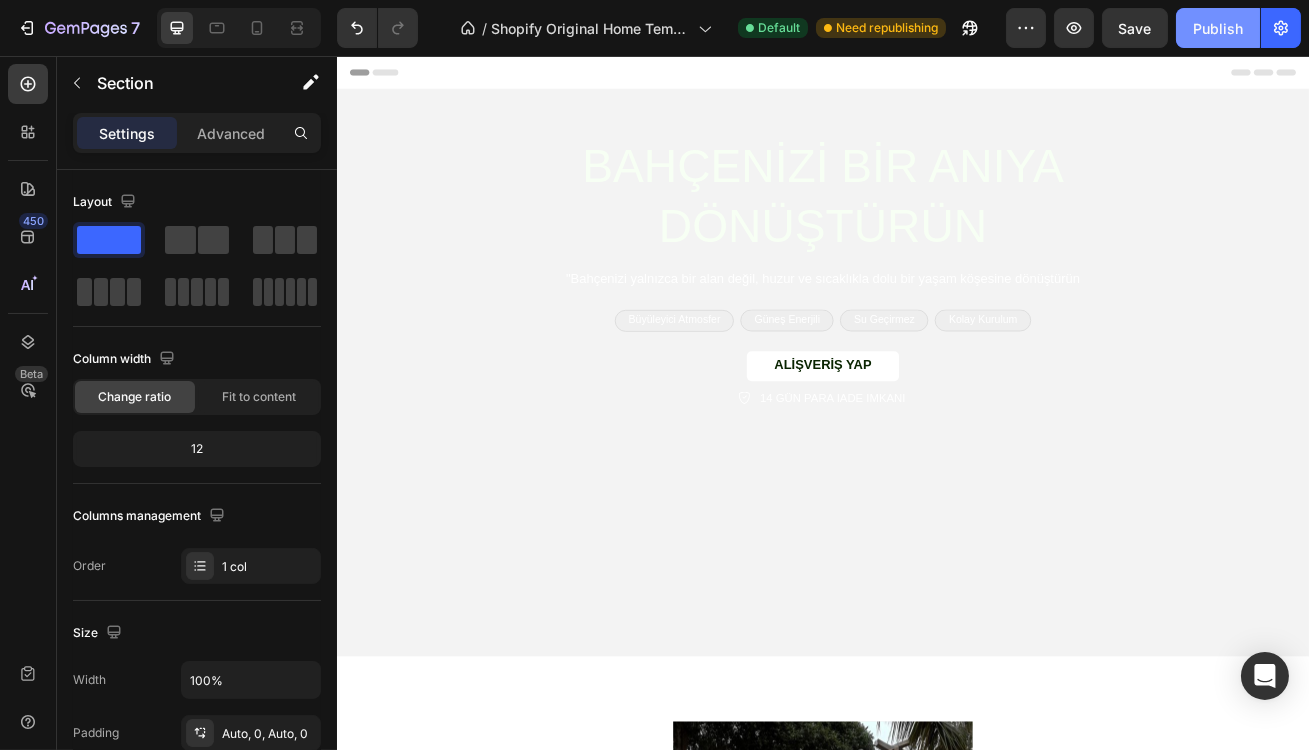 click on "Publish" 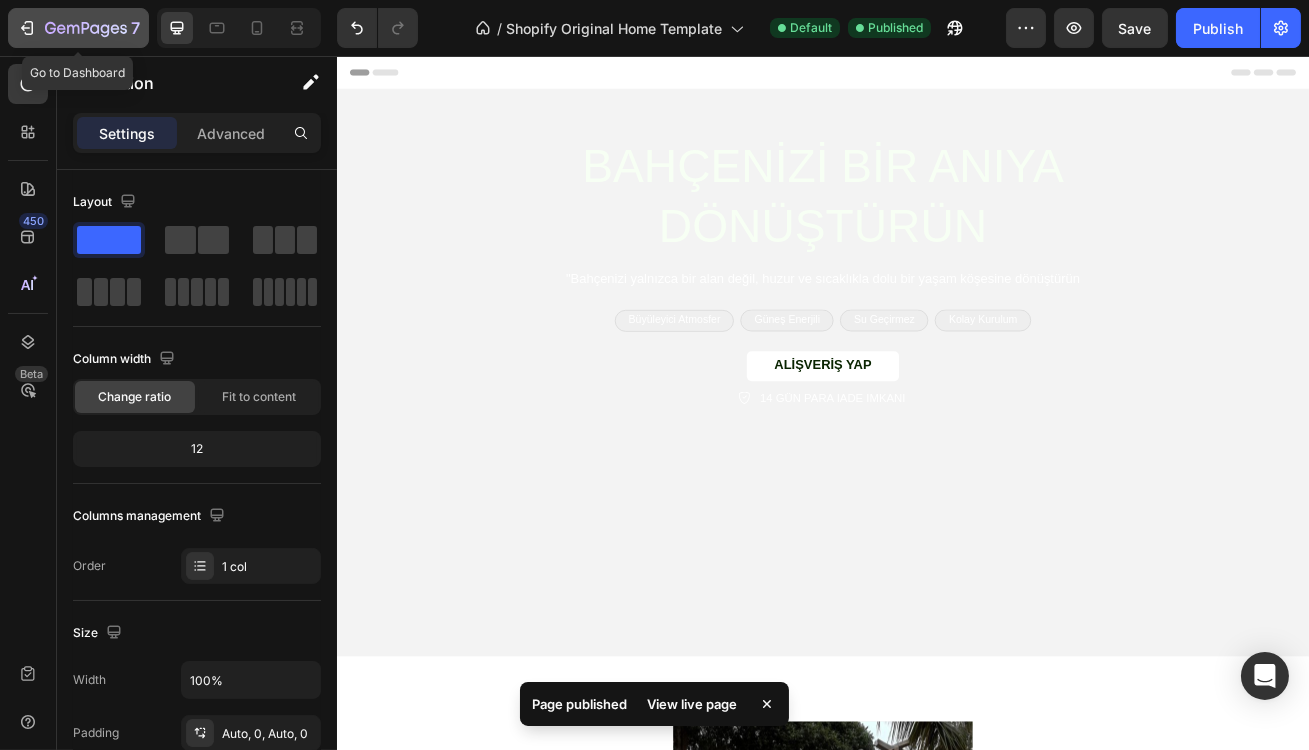 click 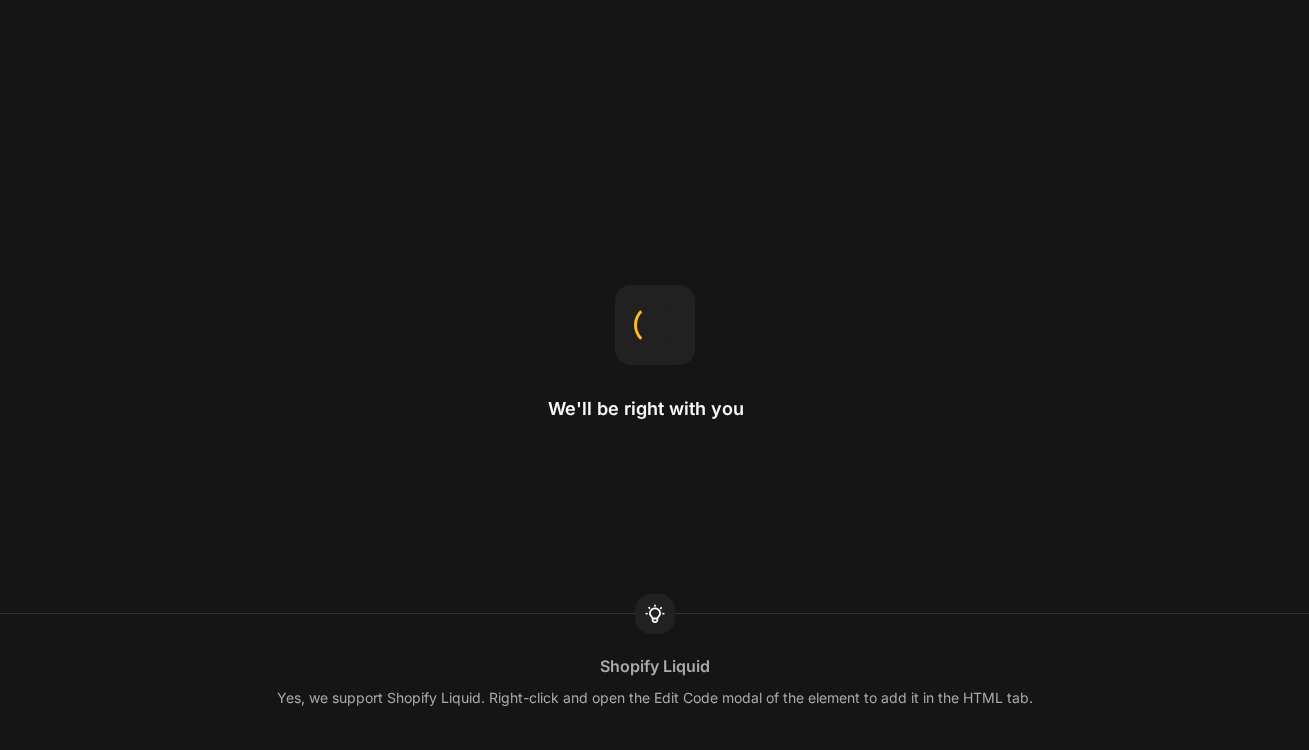 scroll, scrollTop: 0, scrollLeft: 0, axis: both 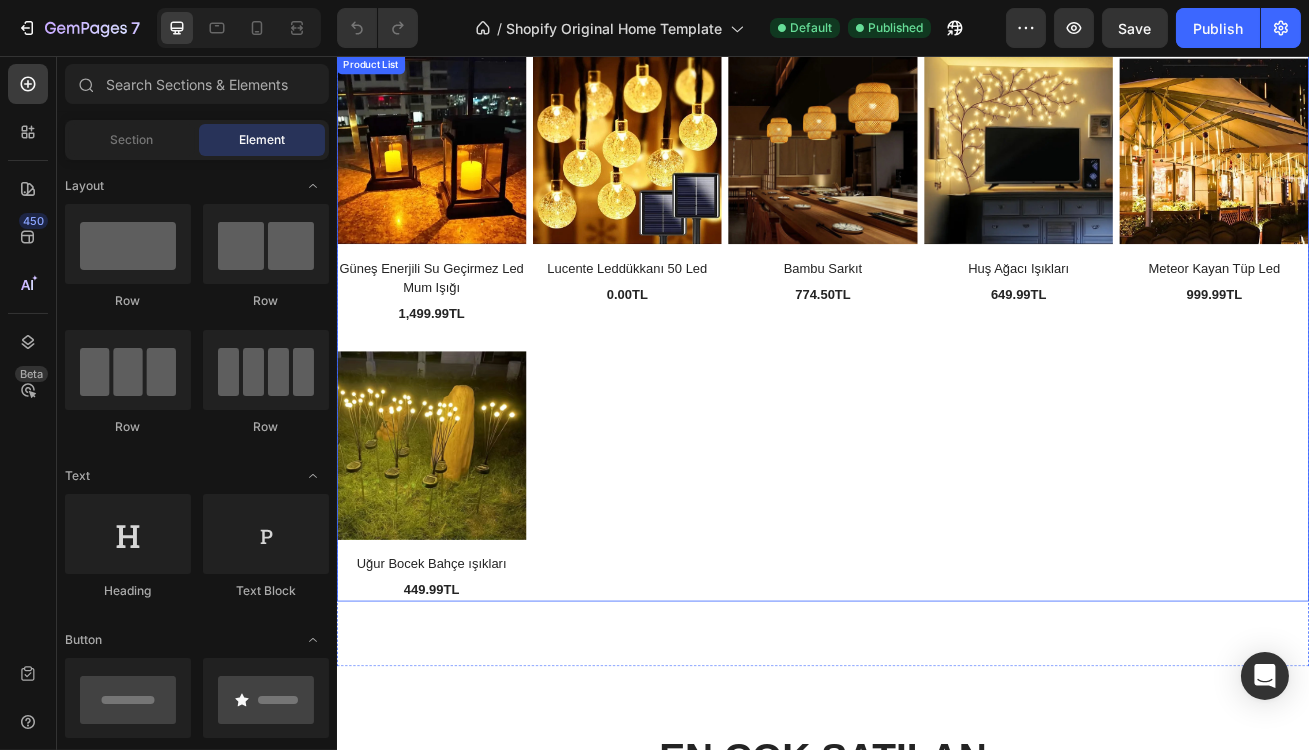 click on "(P) Images Güneş Enerjili Su Geçirmez Led Mum Işığı (P) Title 1,499.99TL (P) Price (P) Price Row Product List (P) Images Lucente Leddükkanı 50 Led (P) Title 0.00TL (P) Price (P) Price Row Product List (P) Images Bambu Sarkıt (P) Title 774.50TL (P) Price (P) Price Row Product List (P) Images Huş Ağacı Işıkları (P) Title 649.99TL (P) Price (P) Price Row Product List (P) Images Meteor Kayan Tüp Led (P) Title 999.99TL (P) Price (P) Price Row Product List (P) Images Uğur Bocek Bahçe ışıkları (P) Title 449.99TL (P) Price (P) Price Row Product List" at bounding box center [936, 391] 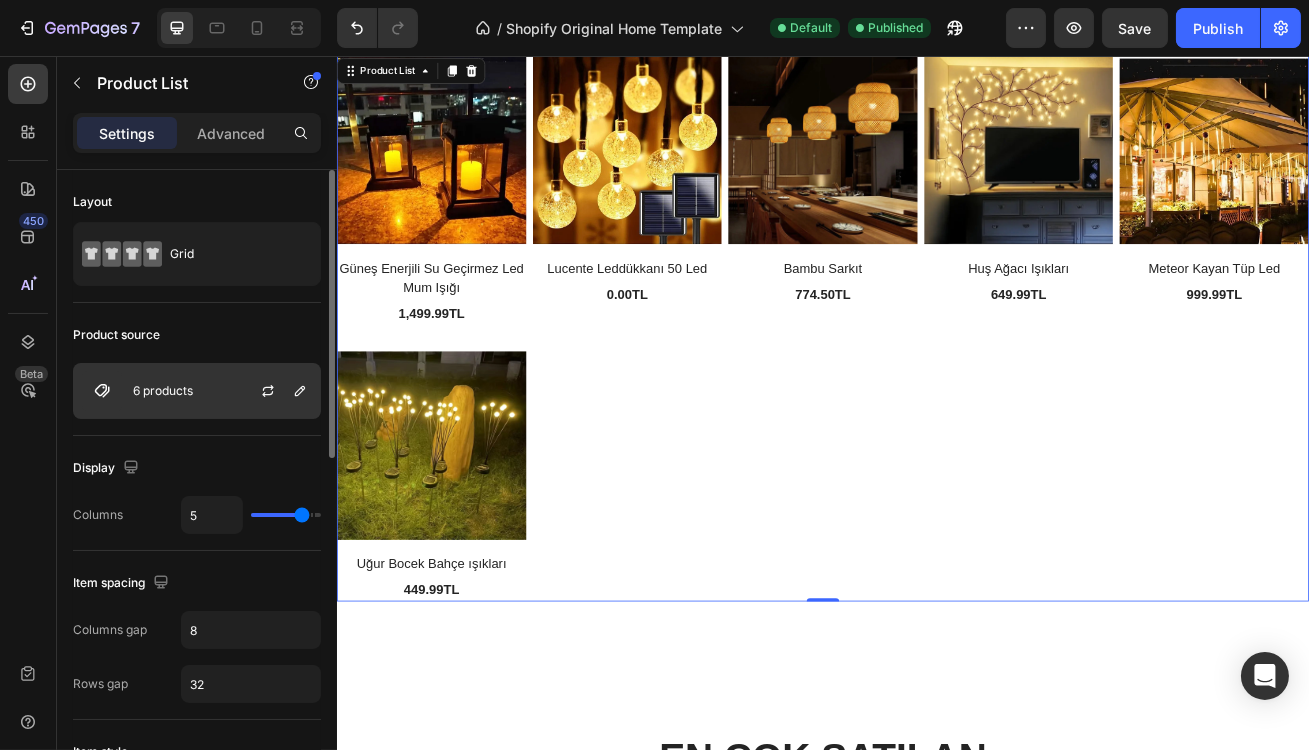 click on "6 products" at bounding box center [197, 391] 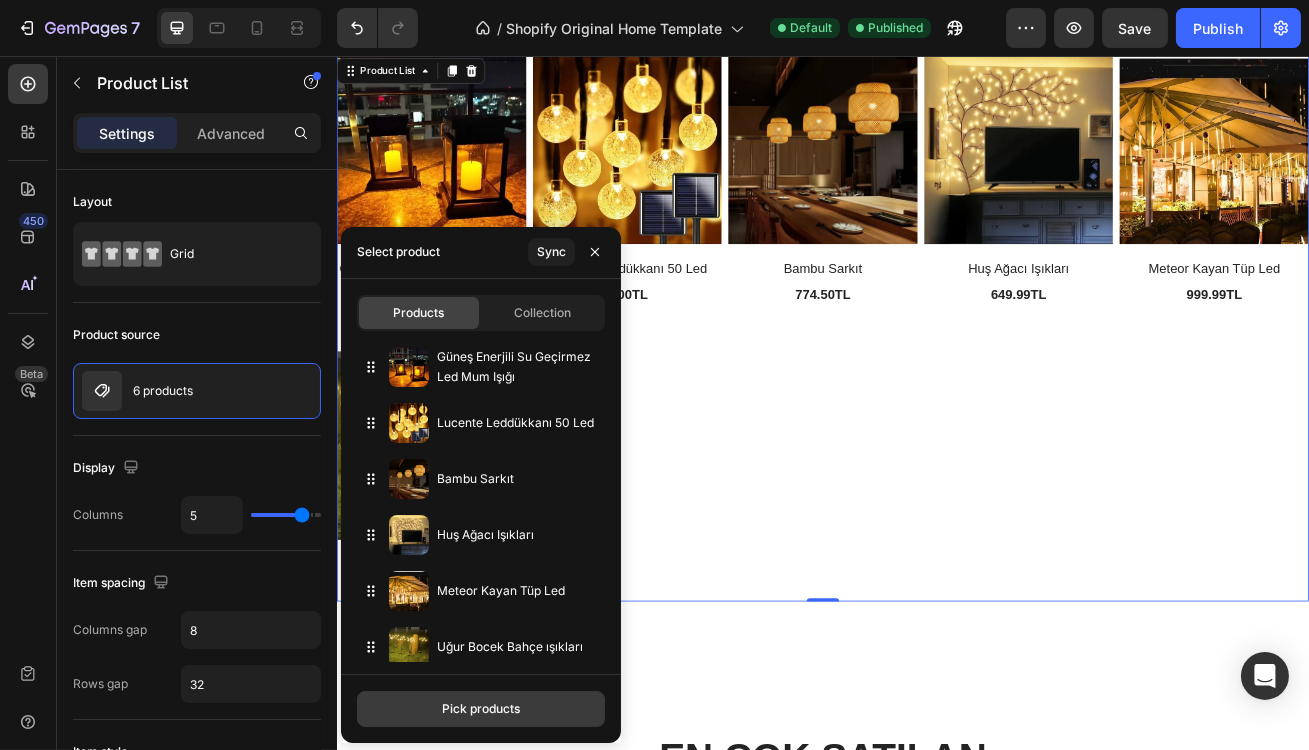 click on "Pick products" at bounding box center (481, 709) 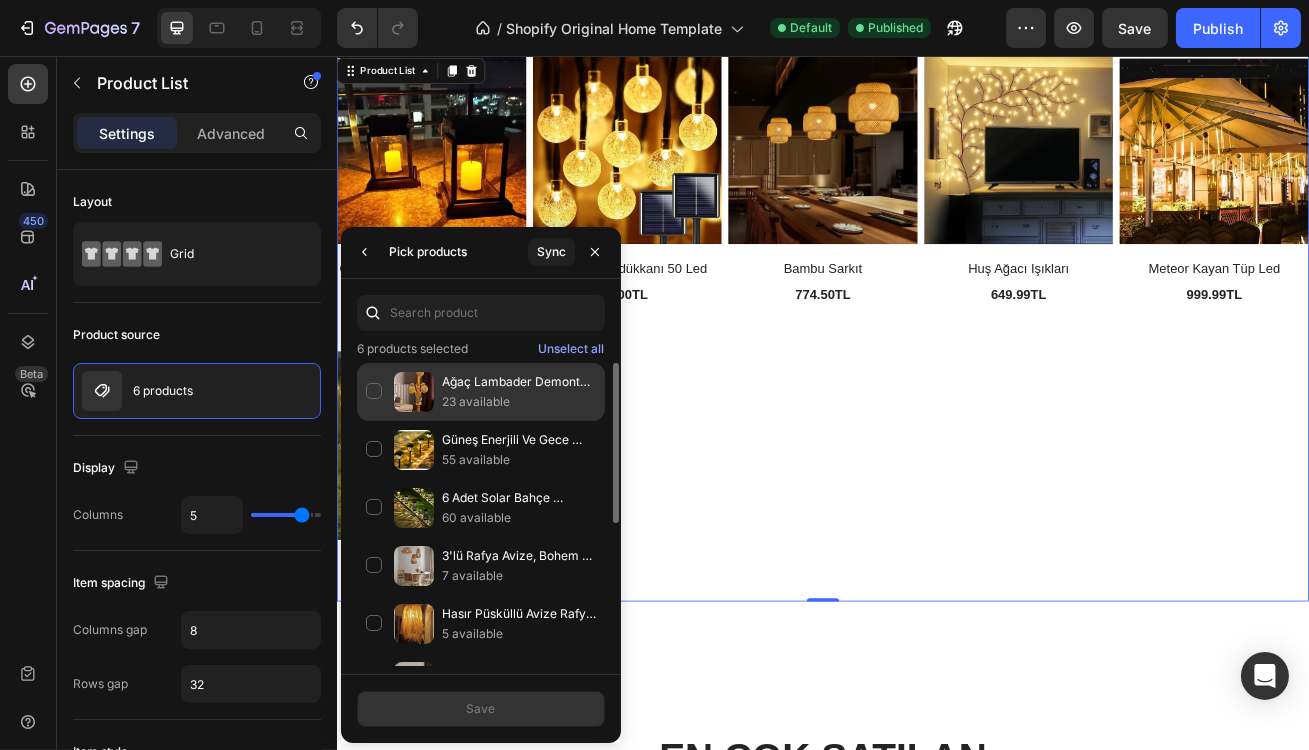 click on "Ağaç Lambader Demonte Doğal Ağaç Halikarnas Serisi Min 140 cm 23 available" 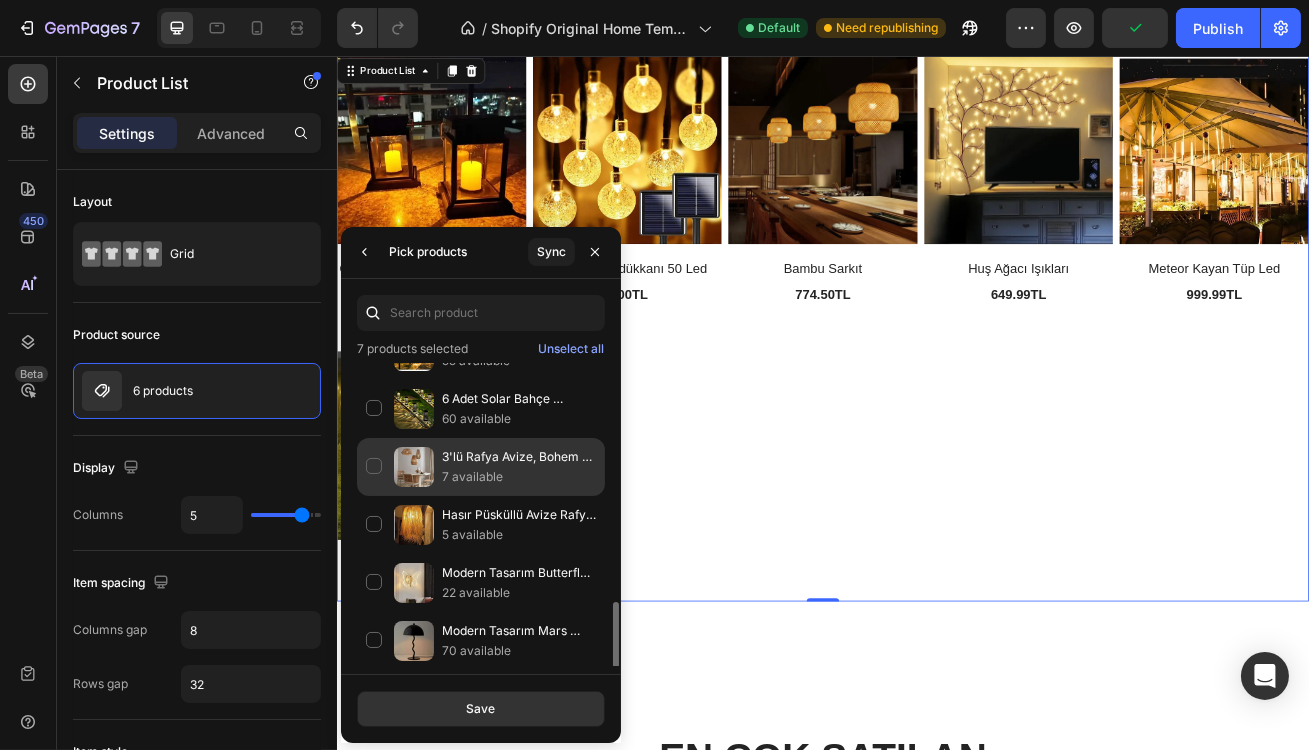 scroll, scrollTop: 233, scrollLeft: 0, axis: vertical 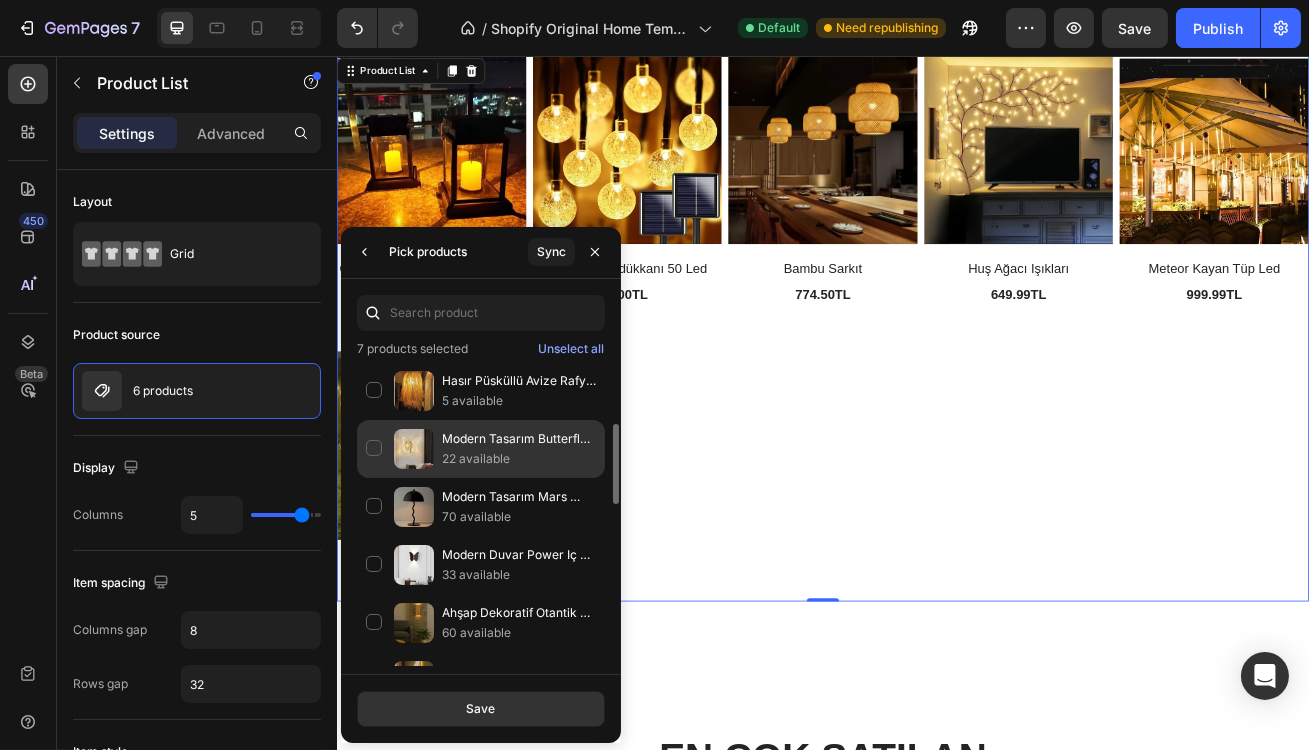 click on "Modern Tasarım Butterfly Aplik 22 available" 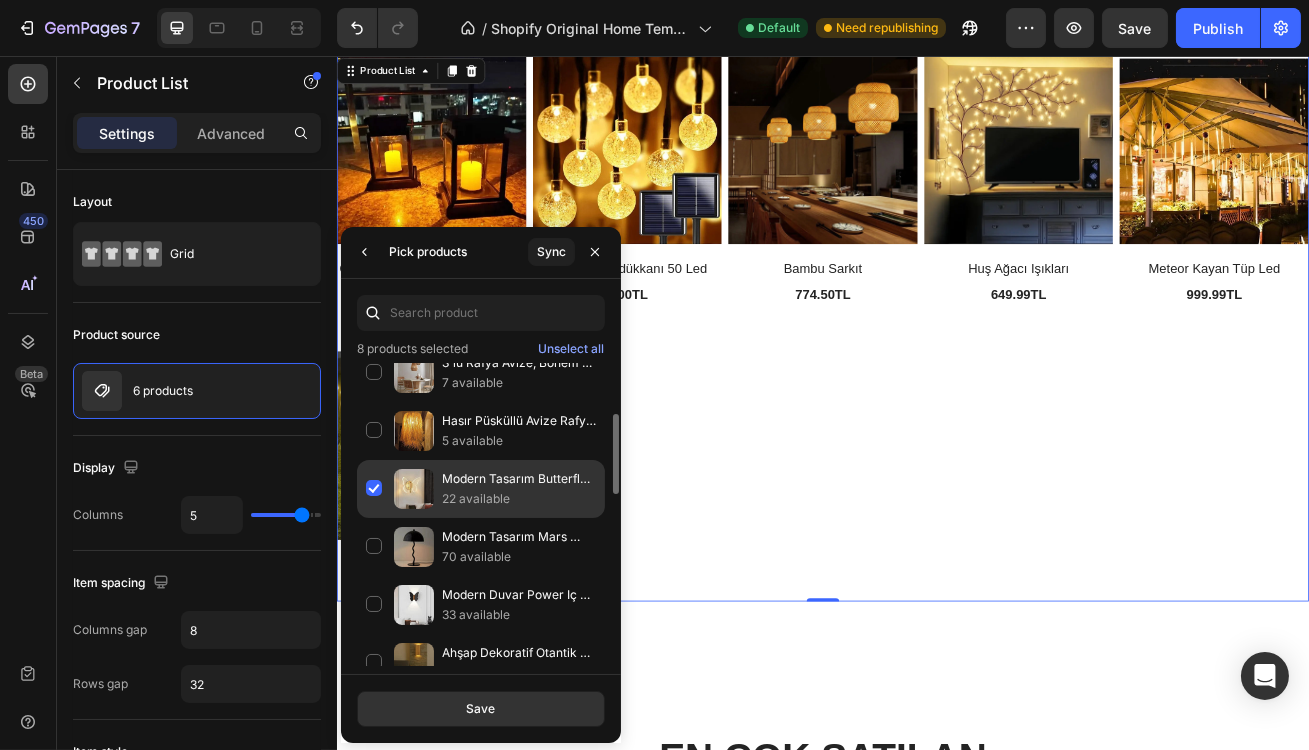 scroll, scrollTop: 192, scrollLeft: 0, axis: vertical 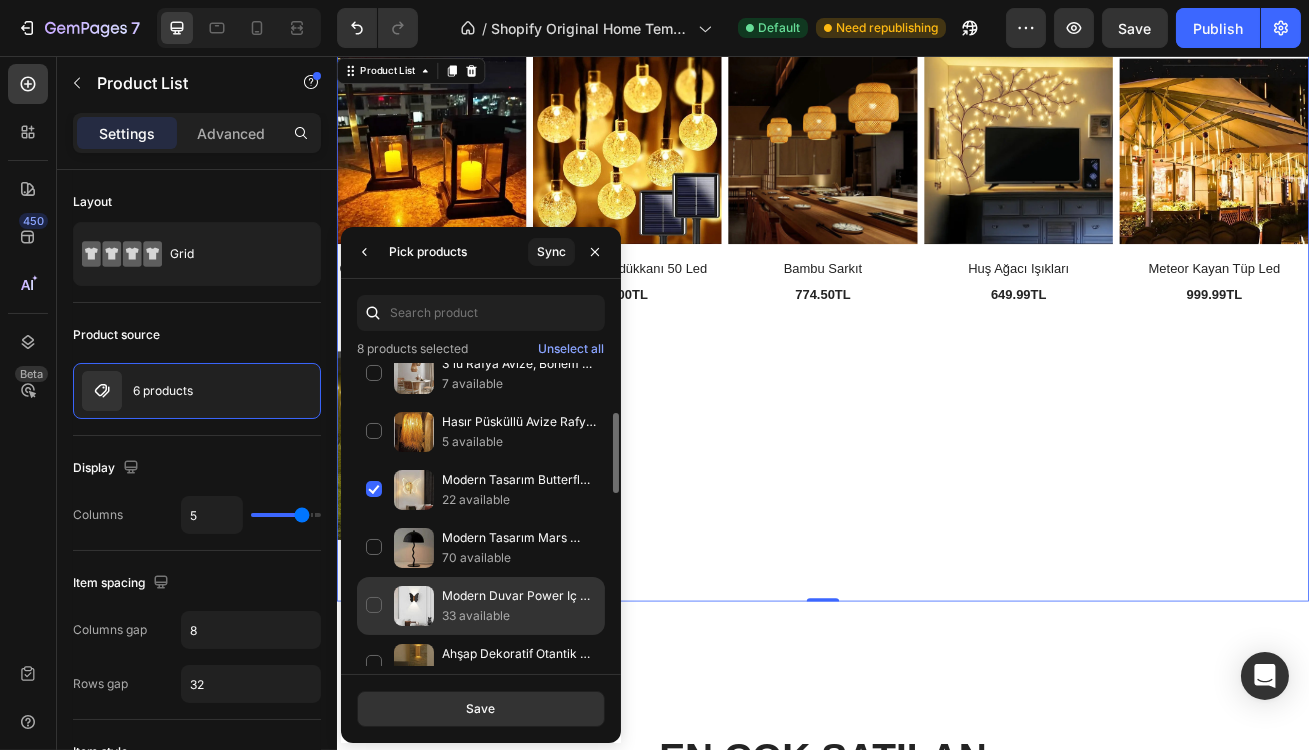 click on "Modern Duvar Power Iç Ve Dış Mekan Aplik 33 available" 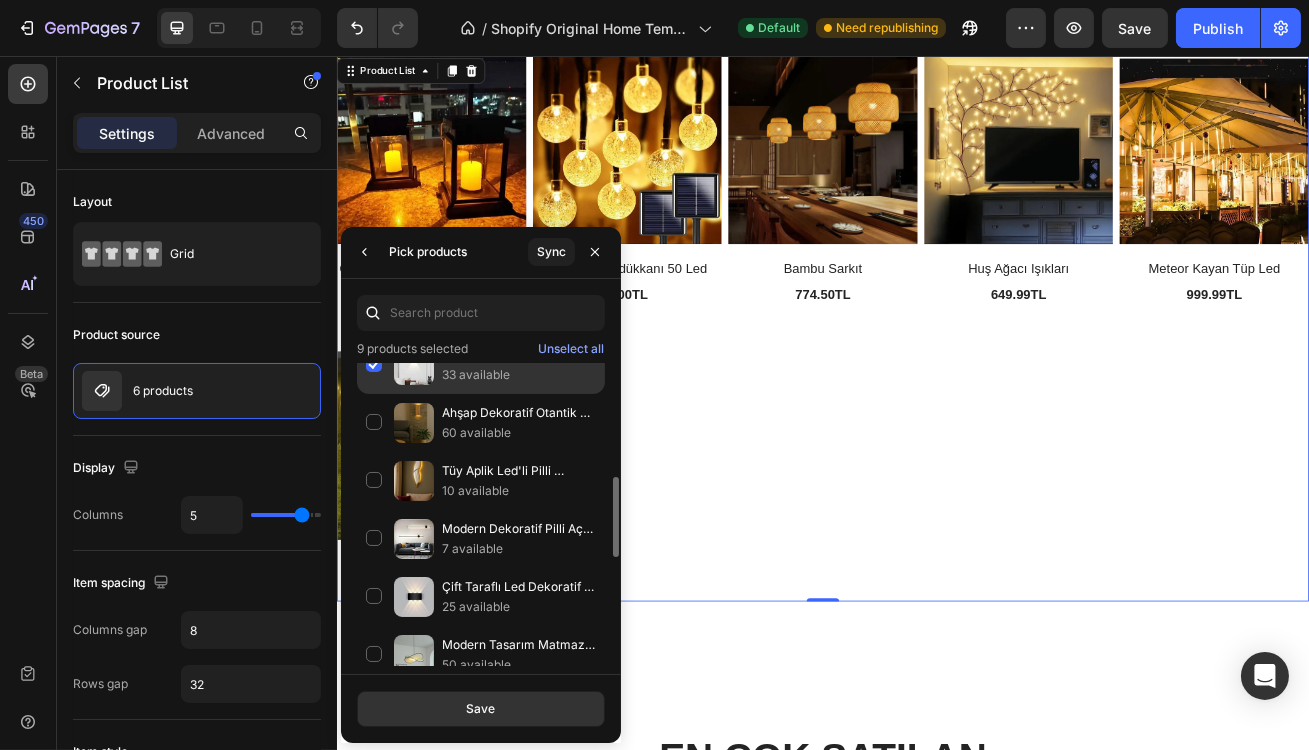 scroll, scrollTop: 435, scrollLeft: 0, axis: vertical 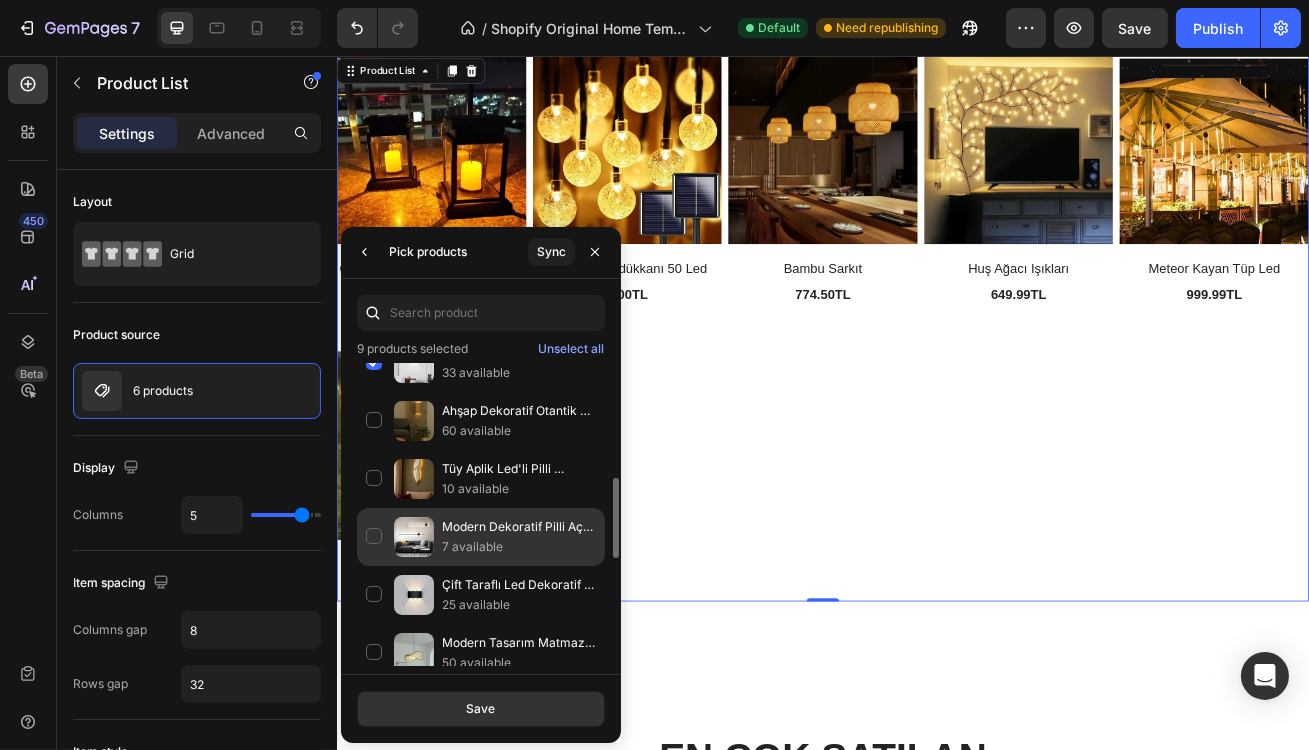 click on "Modern Dekoratif Pilli Aç-kapa Düğmeli Led Duvar Aplik 7 available" 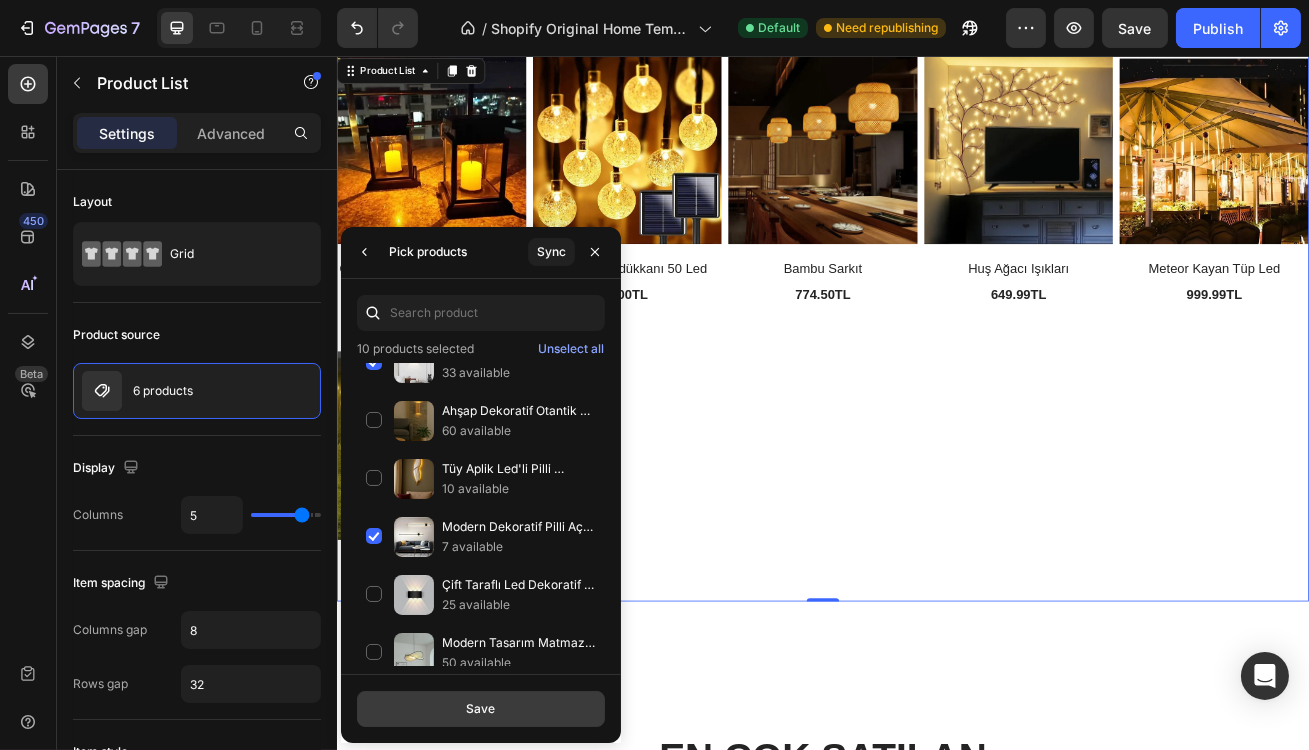 click on "Save" at bounding box center (481, 709) 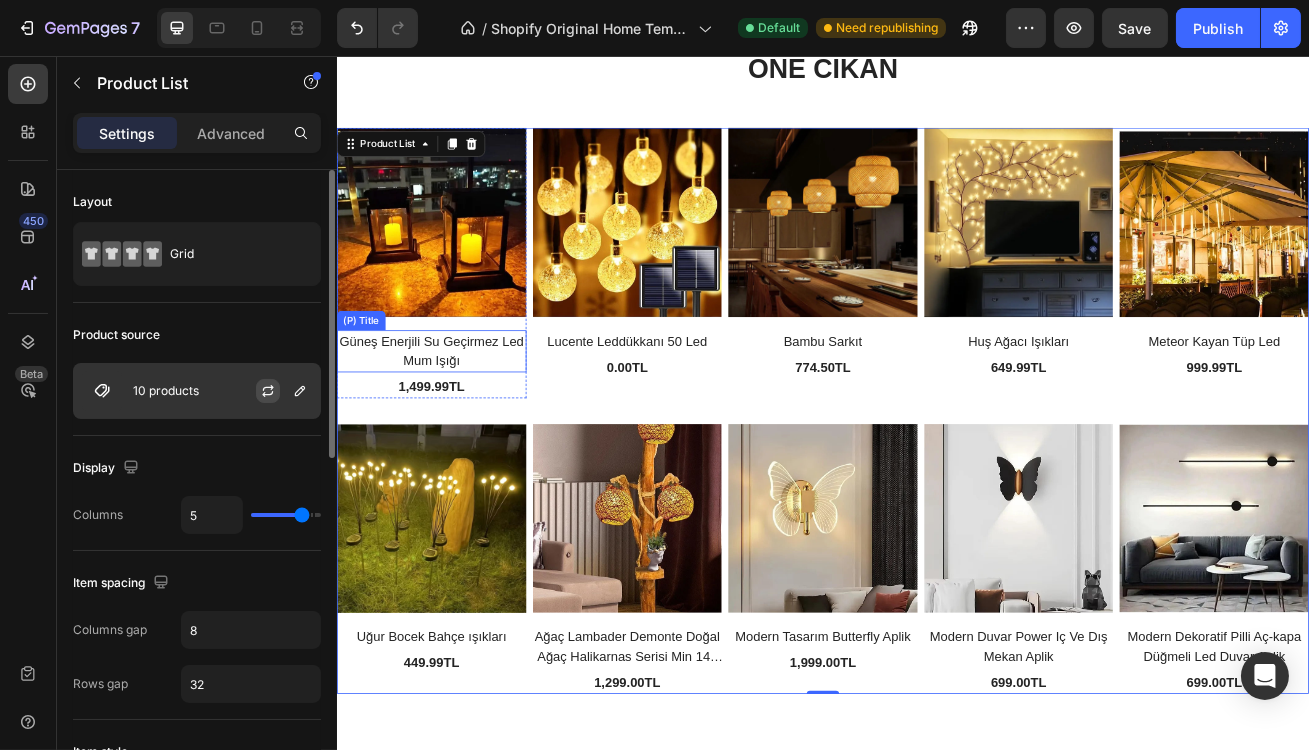 scroll, scrollTop: 1853, scrollLeft: 0, axis: vertical 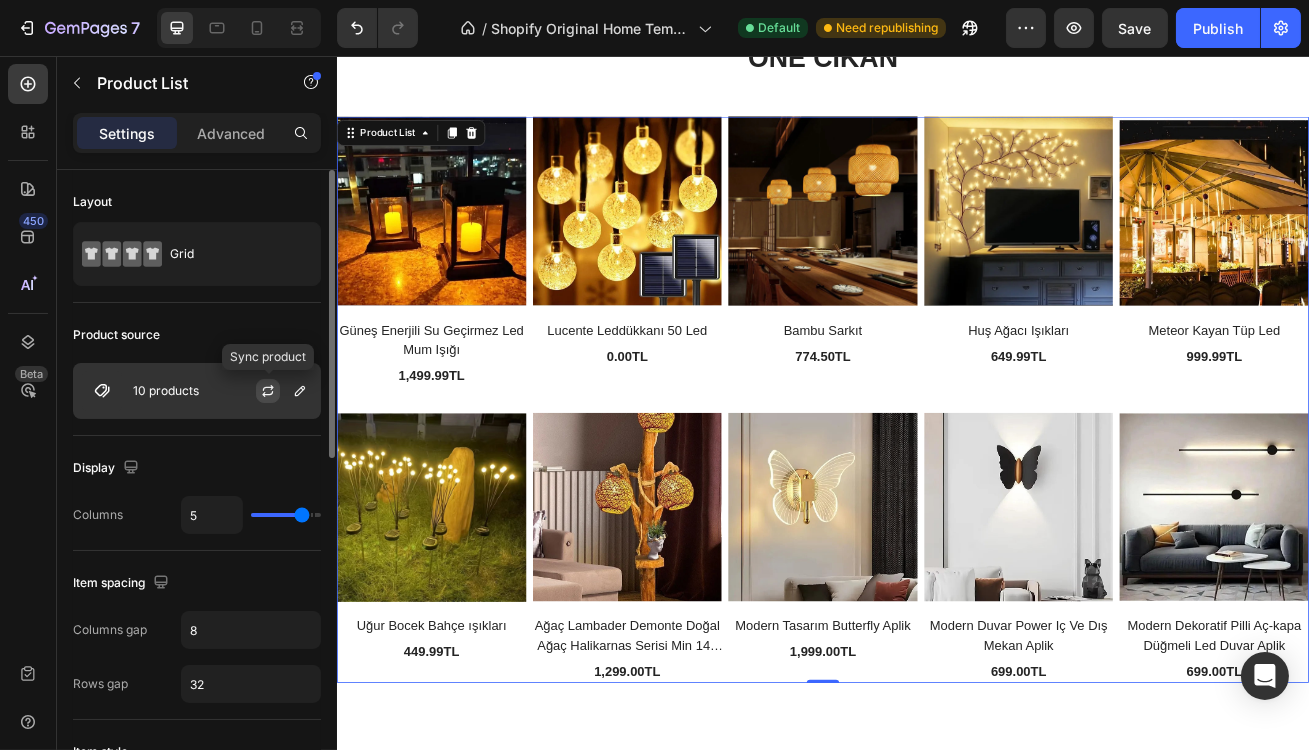 click 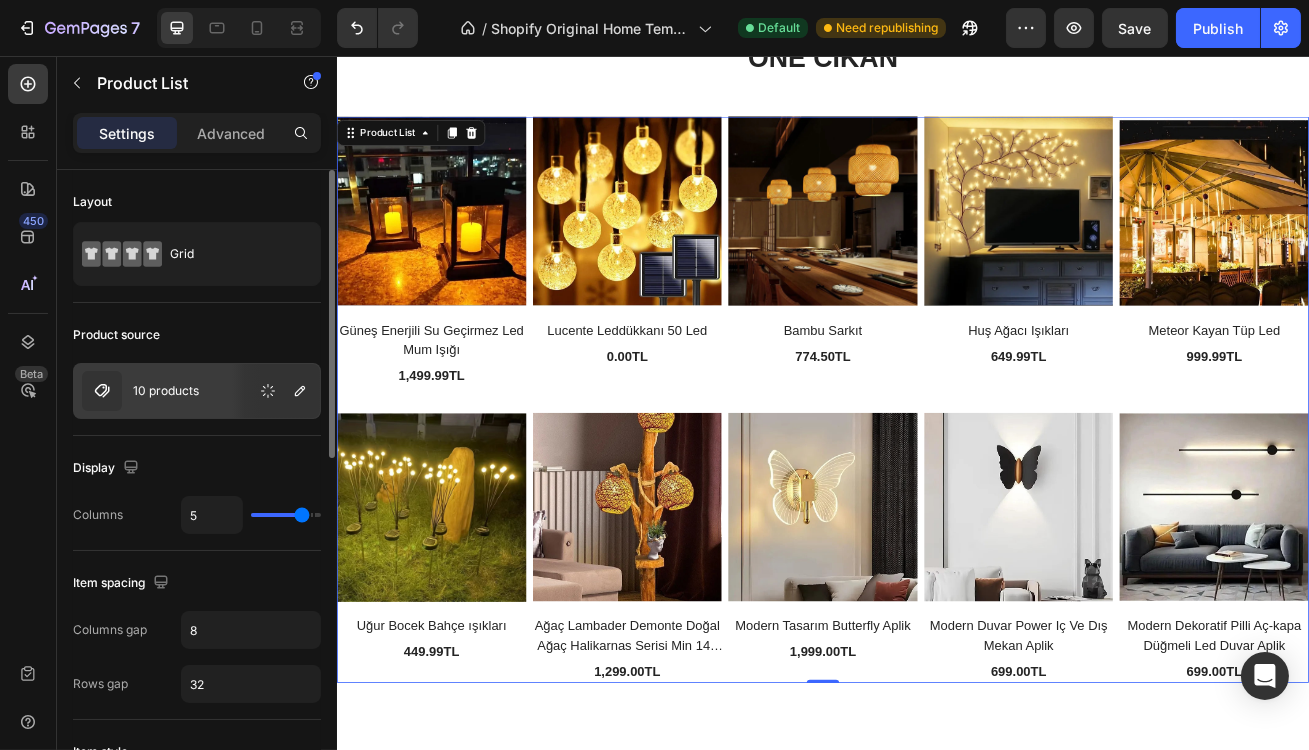 click on "10 products" at bounding box center (197, 391) 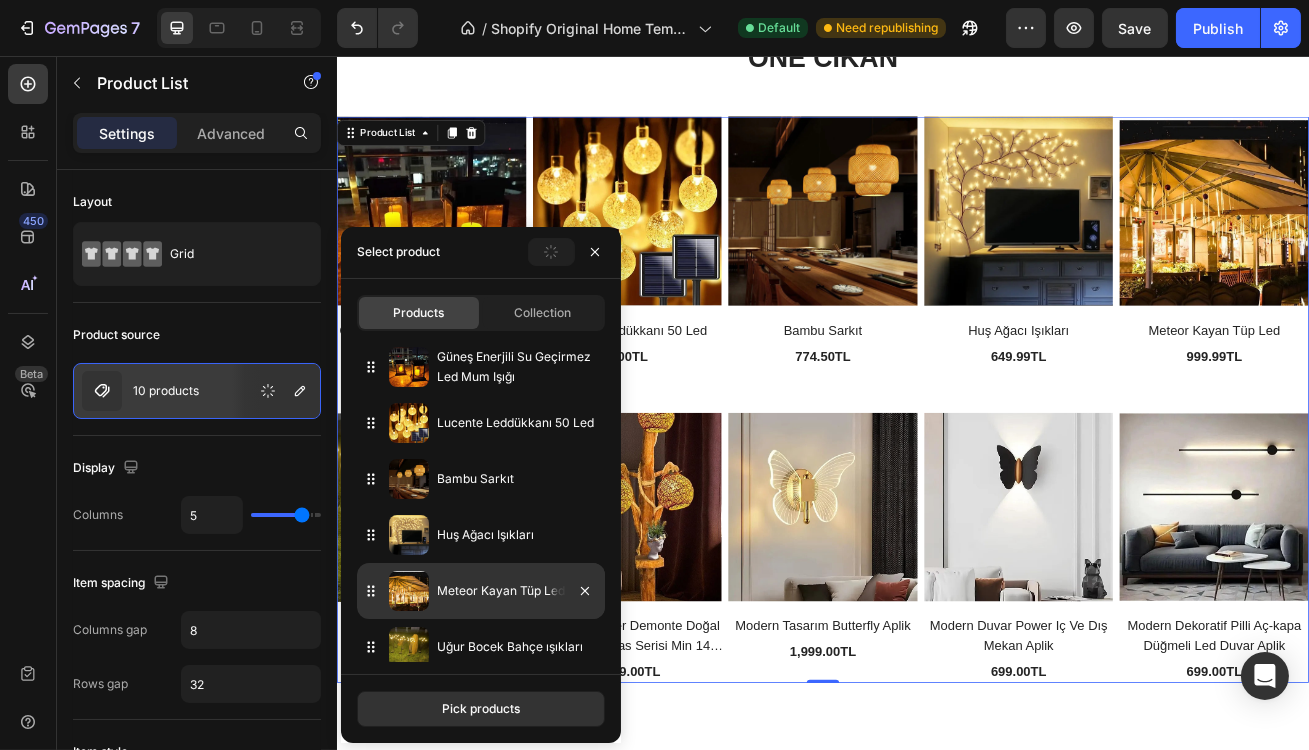 scroll, scrollTop: 236, scrollLeft: 0, axis: vertical 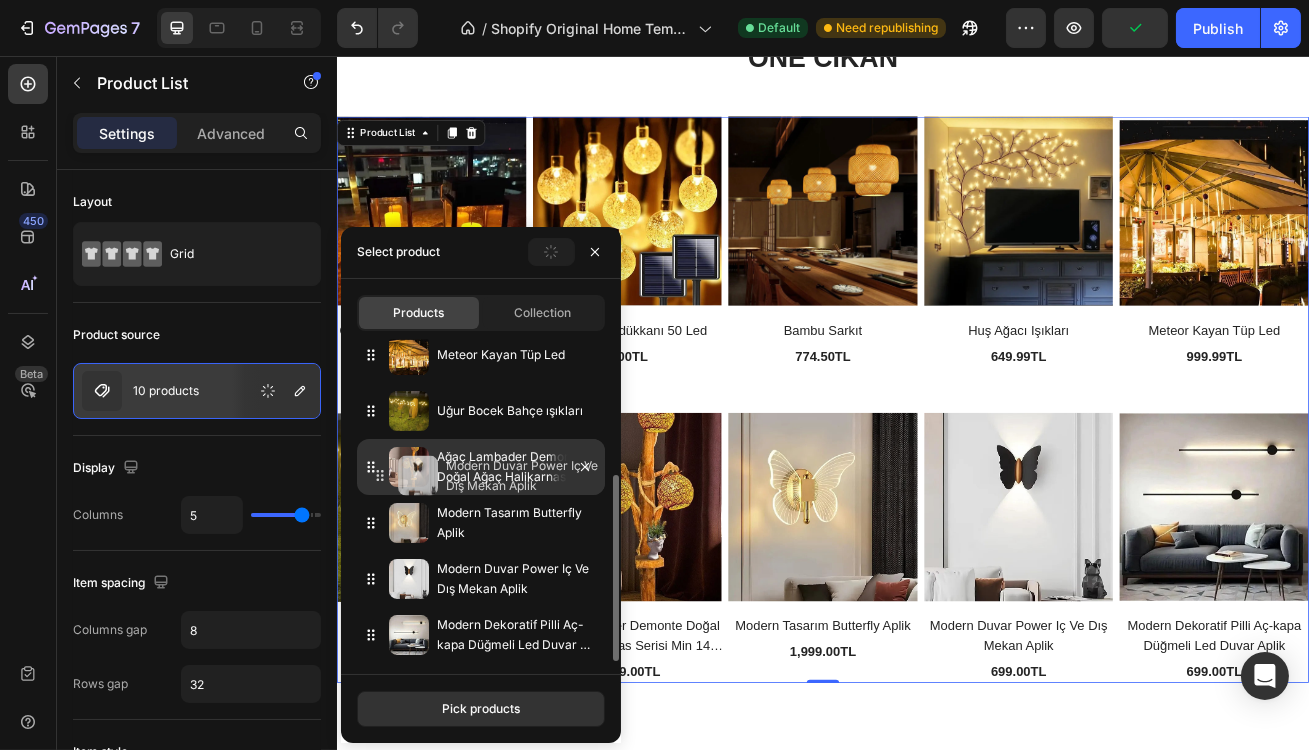 type 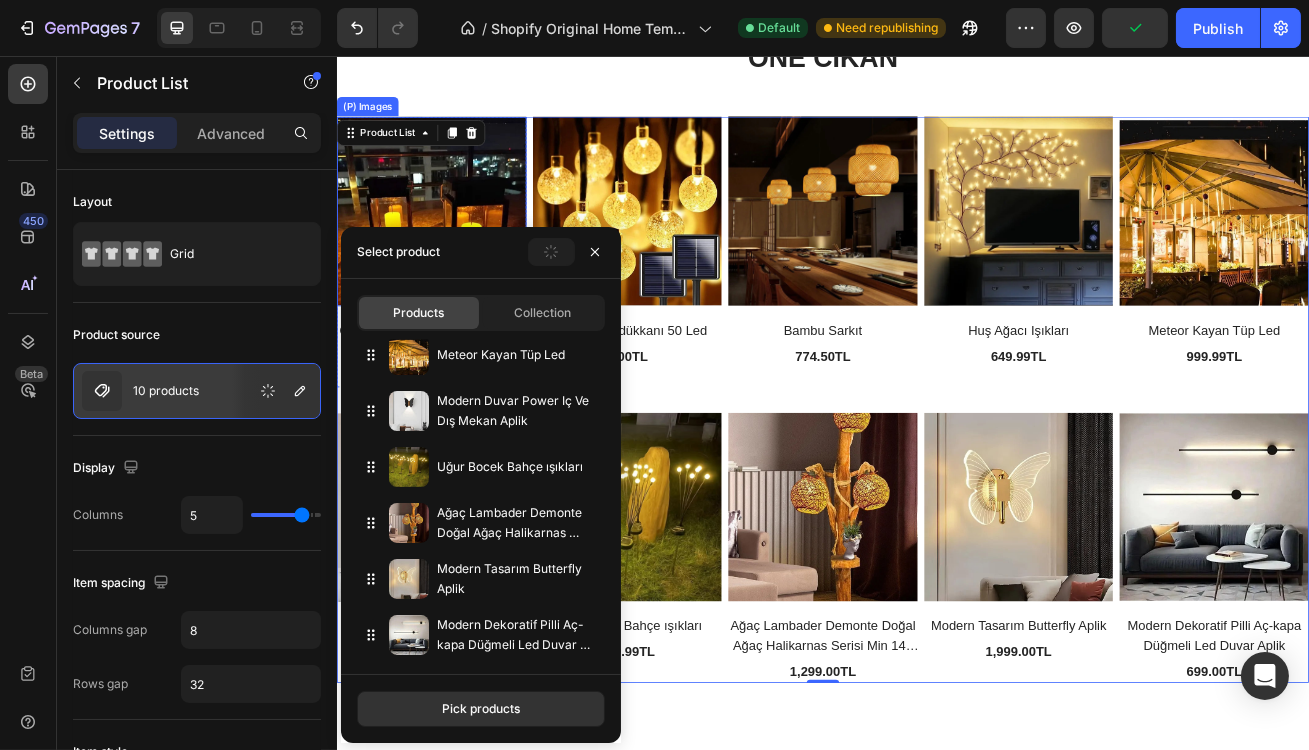 drag, startPoint x: 706, startPoint y: 639, endPoint x: 412, endPoint y: 234, distance: 500.4608 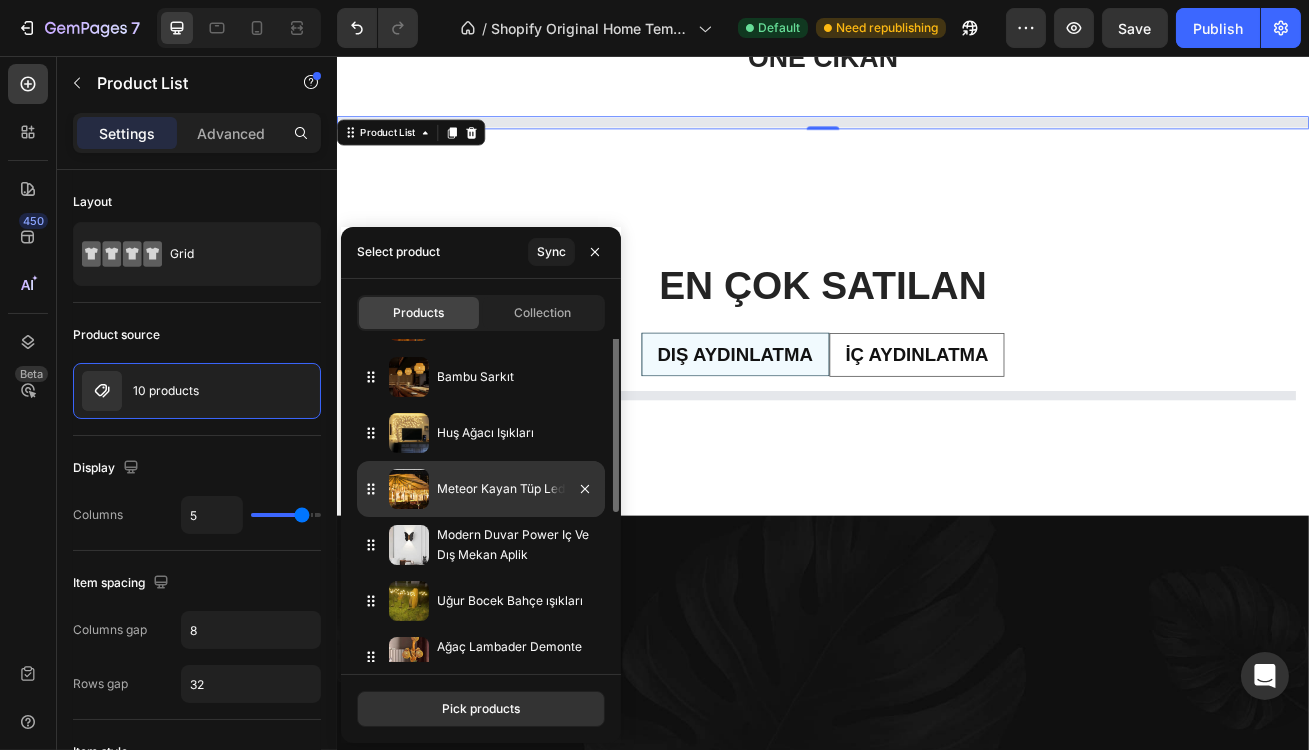 scroll, scrollTop: 0, scrollLeft: 0, axis: both 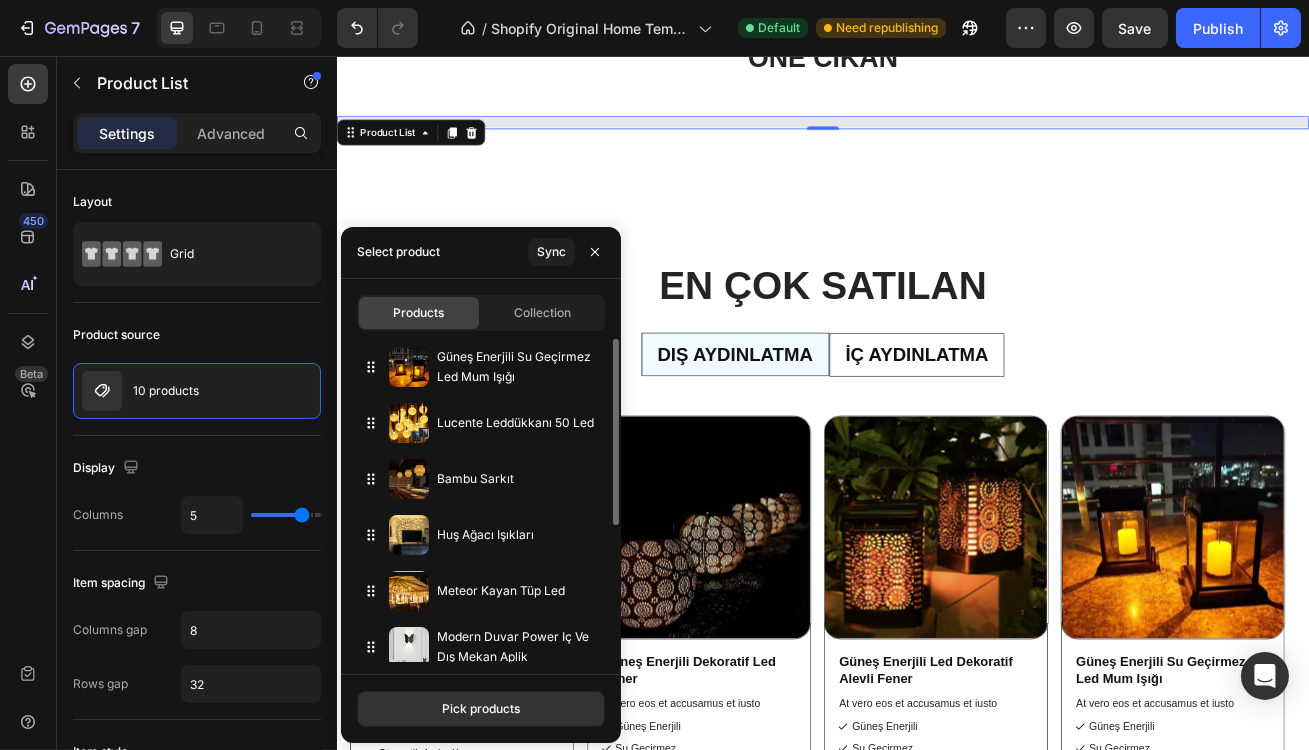 drag, startPoint x: 372, startPoint y: 594, endPoint x: 427, endPoint y: 273, distance: 325.67776 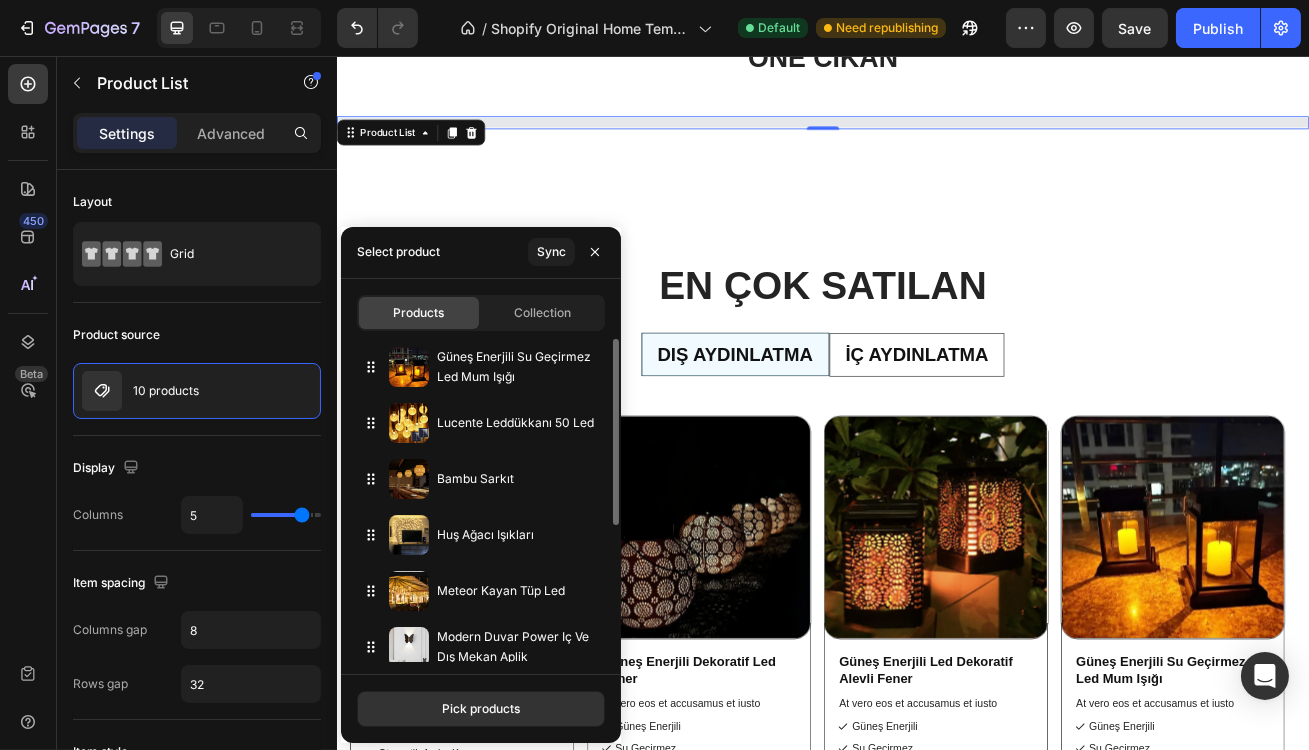 click on "Select product Sync Products Collection Güneş Enerjili Su Geçirmez Led Mum Işığı Lucente Leddükkanı 50 Led Bambu Sarkıt Huş Ağacı Işıkları Meteor Kayan Tüp Led Modern Duvar Power Iç Ve Dış Mekan Aplik Uğur Bocek Bahçe ışıkları Ağaç Lambader Demonte Doğal Ağaç Halikarnas Serisi Min 140 cm Modern Tasarım Butterfly Aplik Modern Dekoratif Pilli Aç-kapa Düğmeli Led Duvar Aplik Pick products" 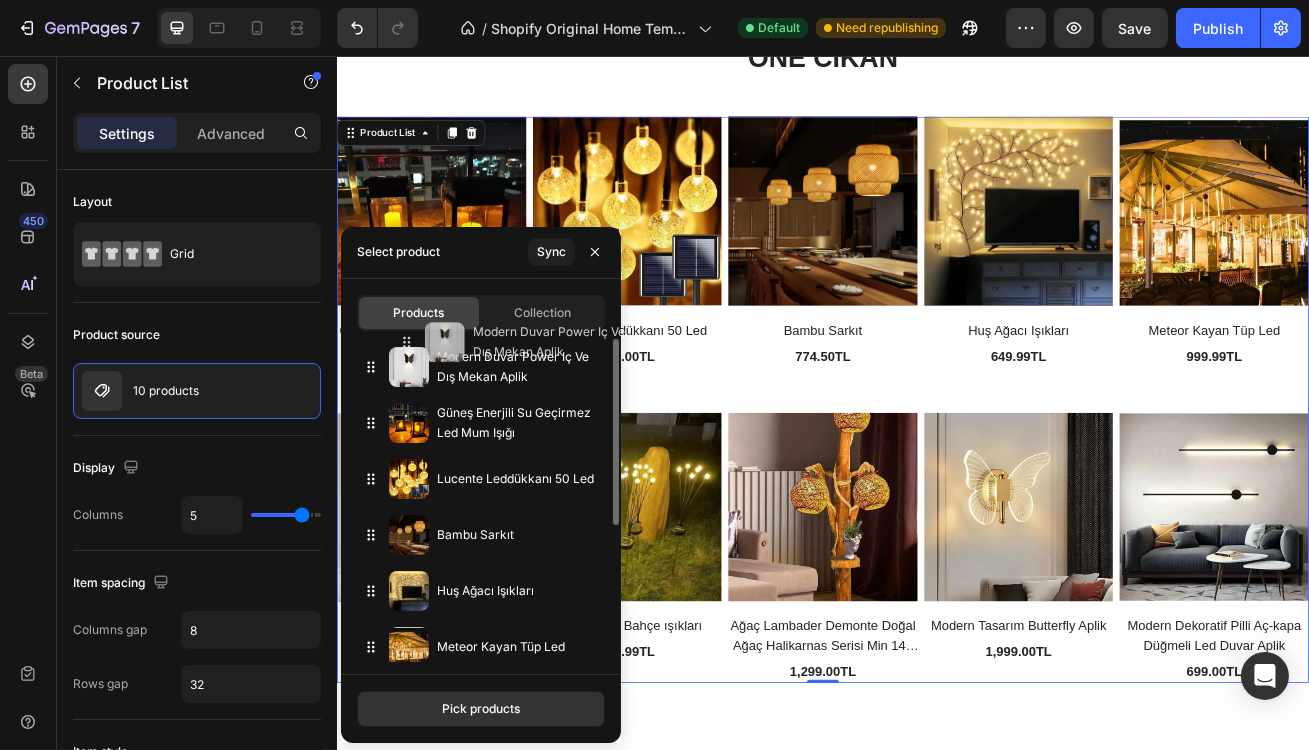 drag, startPoint x: 378, startPoint y: 642, endPoint x: 414, endPoint y: 338, distance: 306.12415 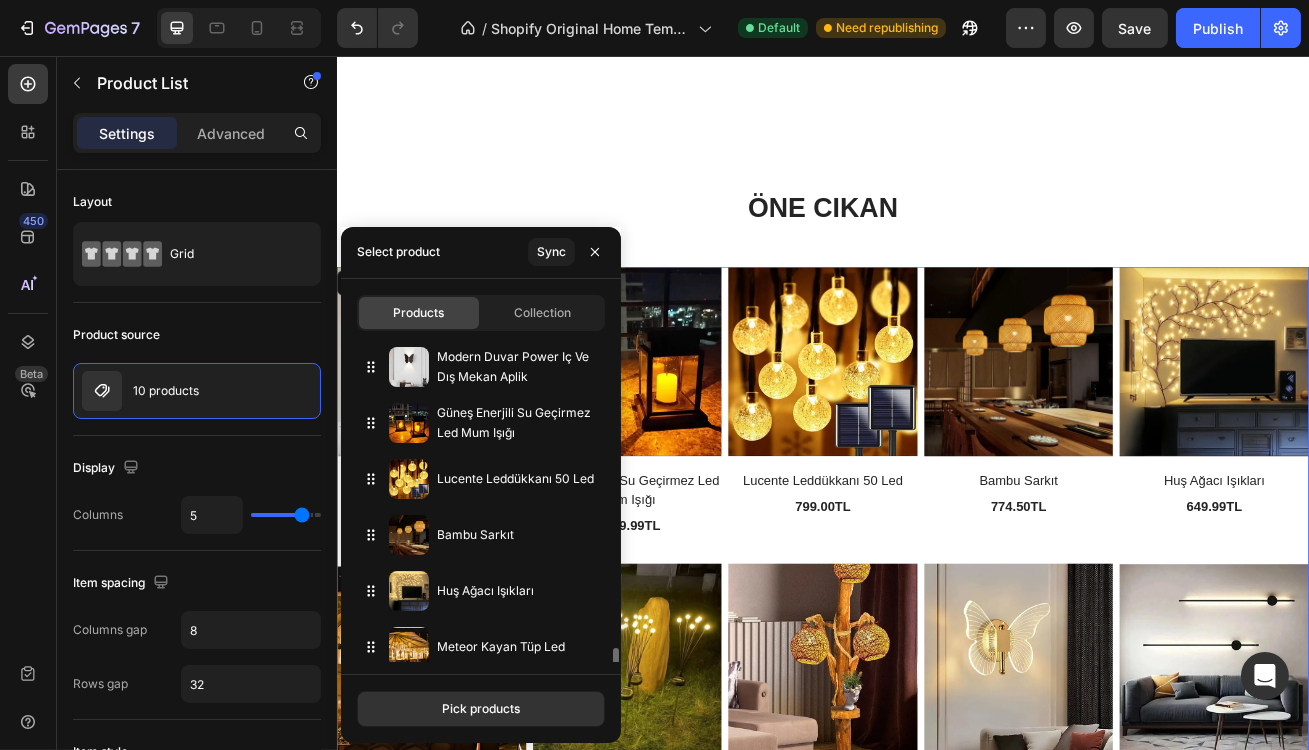 scroll, scrollTop: 1918, scrollLeft: 0, axis: vertical 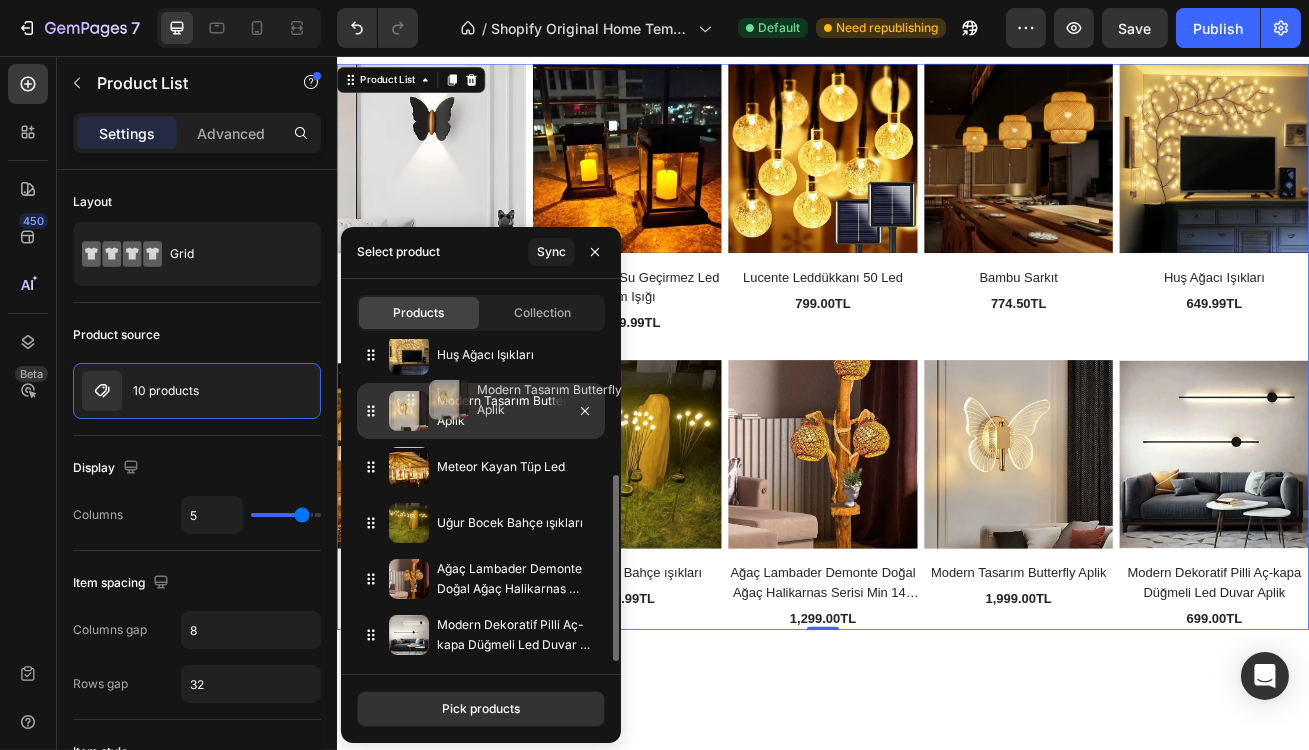 drag, startPoint x: 372, startPoint y: 576, endPoint x: 412, endPoint y: 398, distance: 182.43903 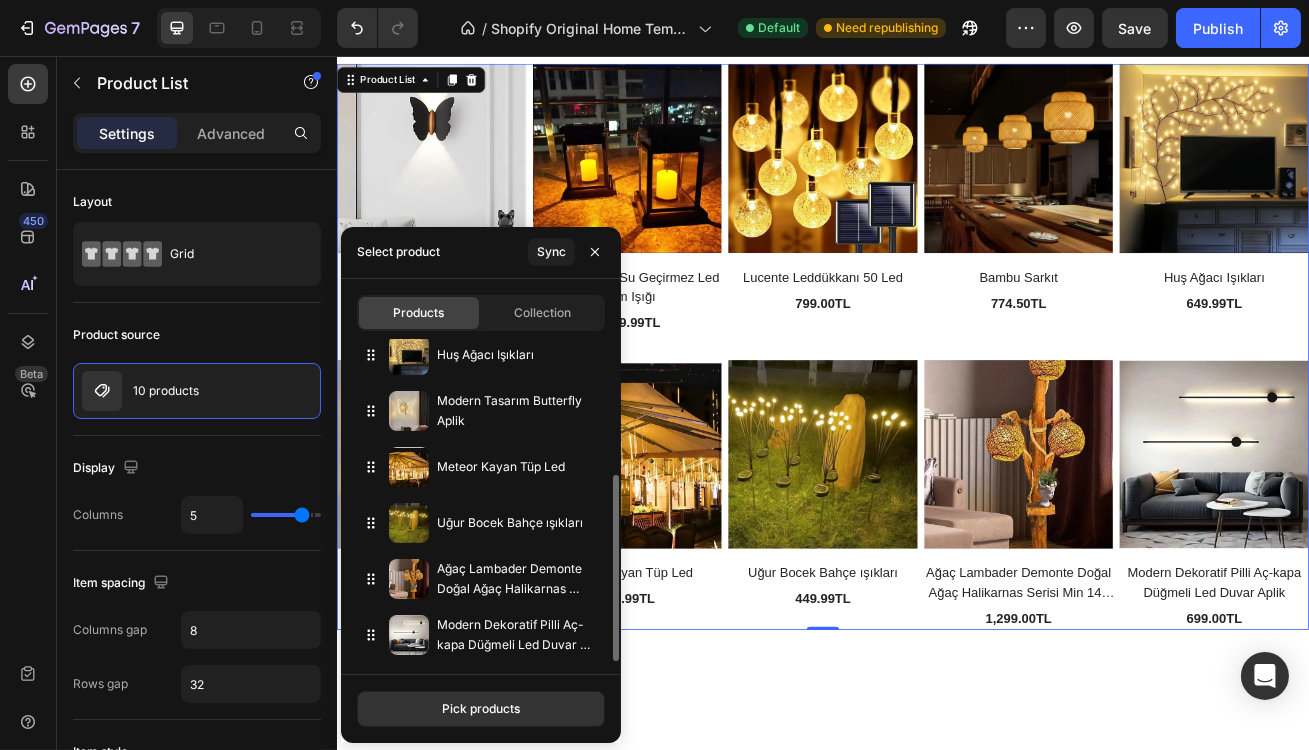 scroll, scrollTop: 1870, scrollLeft: 0, axis: vertical 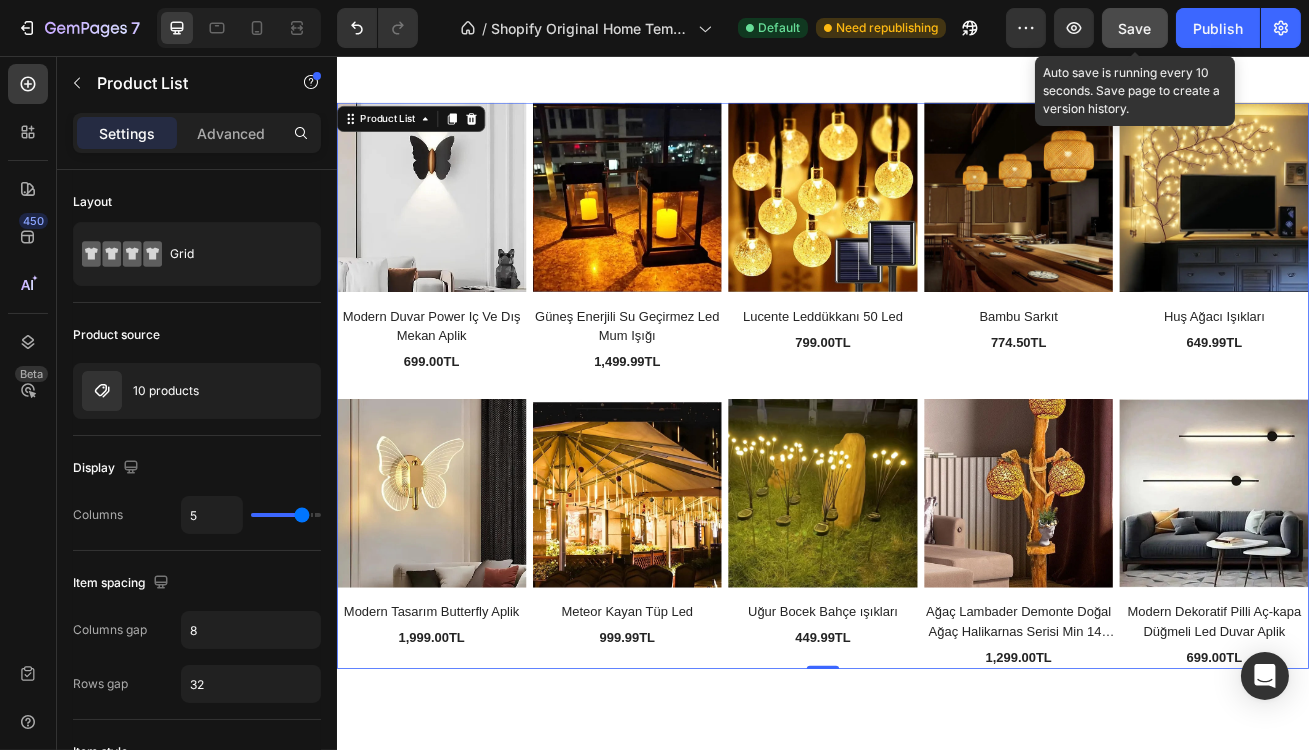 click on "Save" at bounding box center (1135, 28) 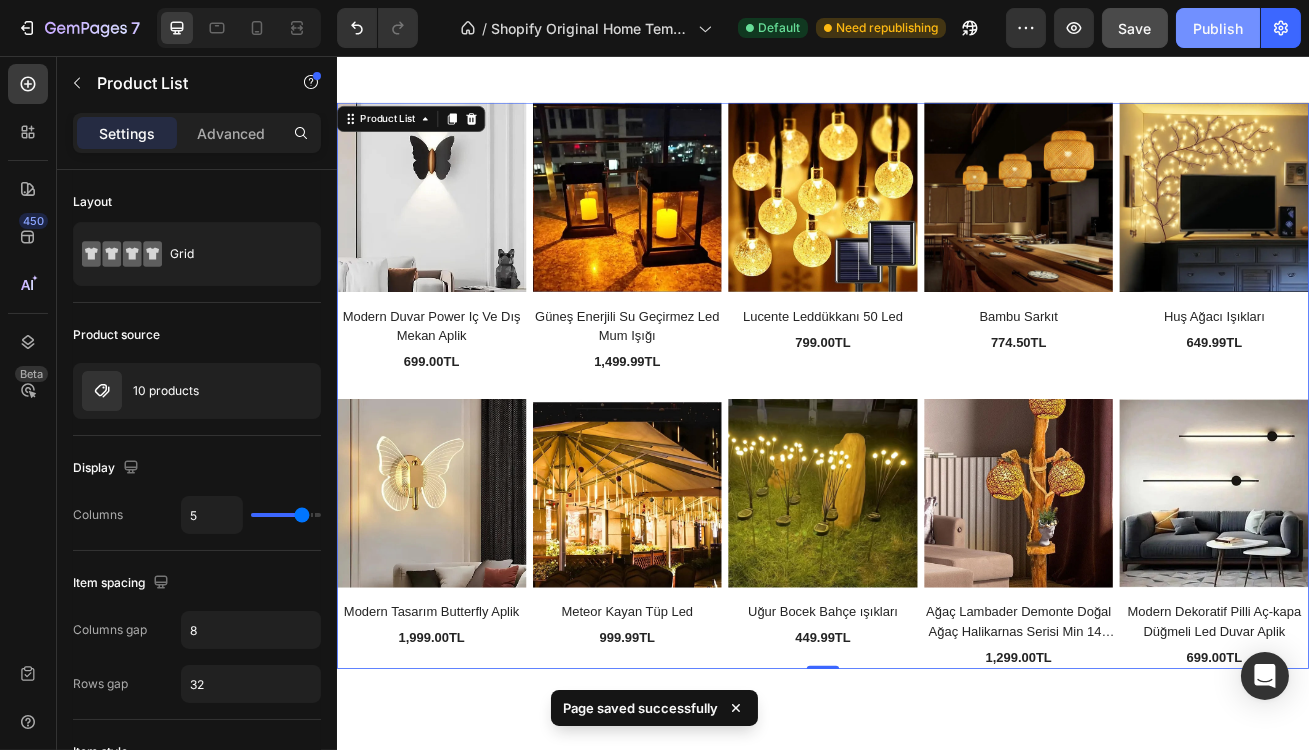 click on "Publish" at bounding box center [1218, 28] 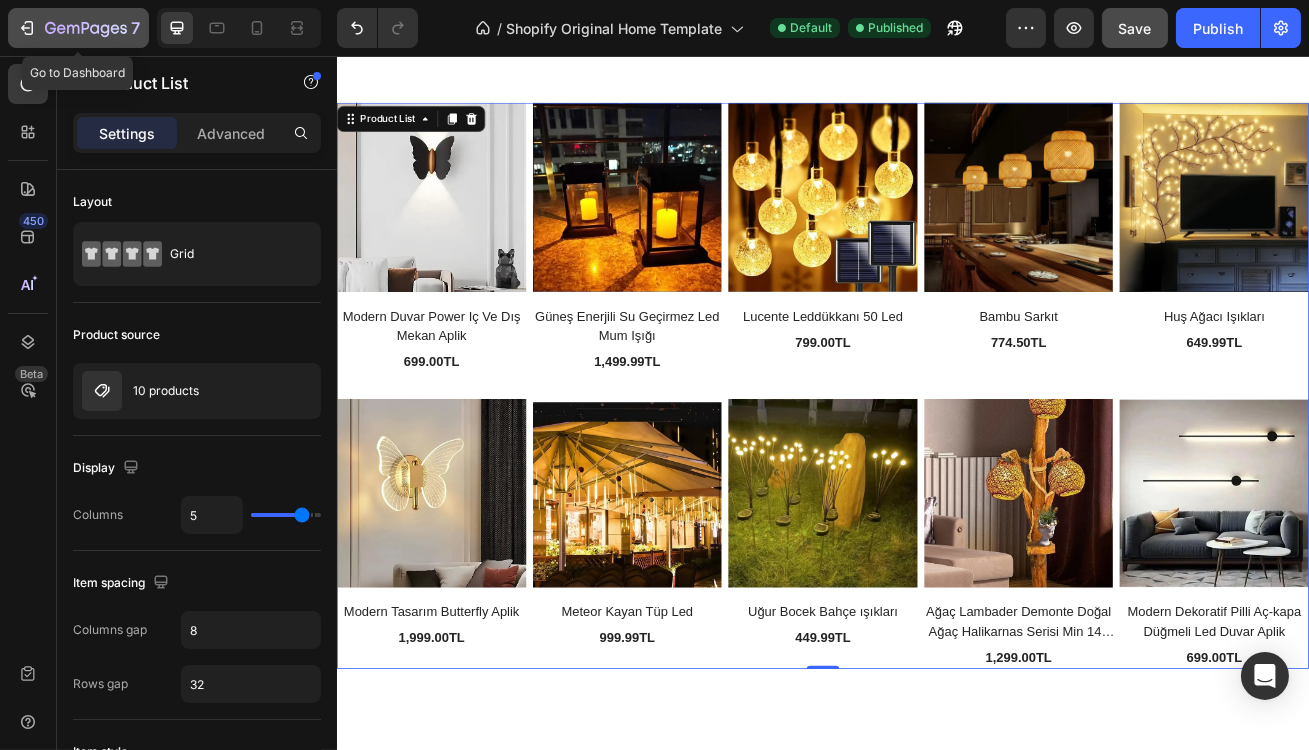 click 